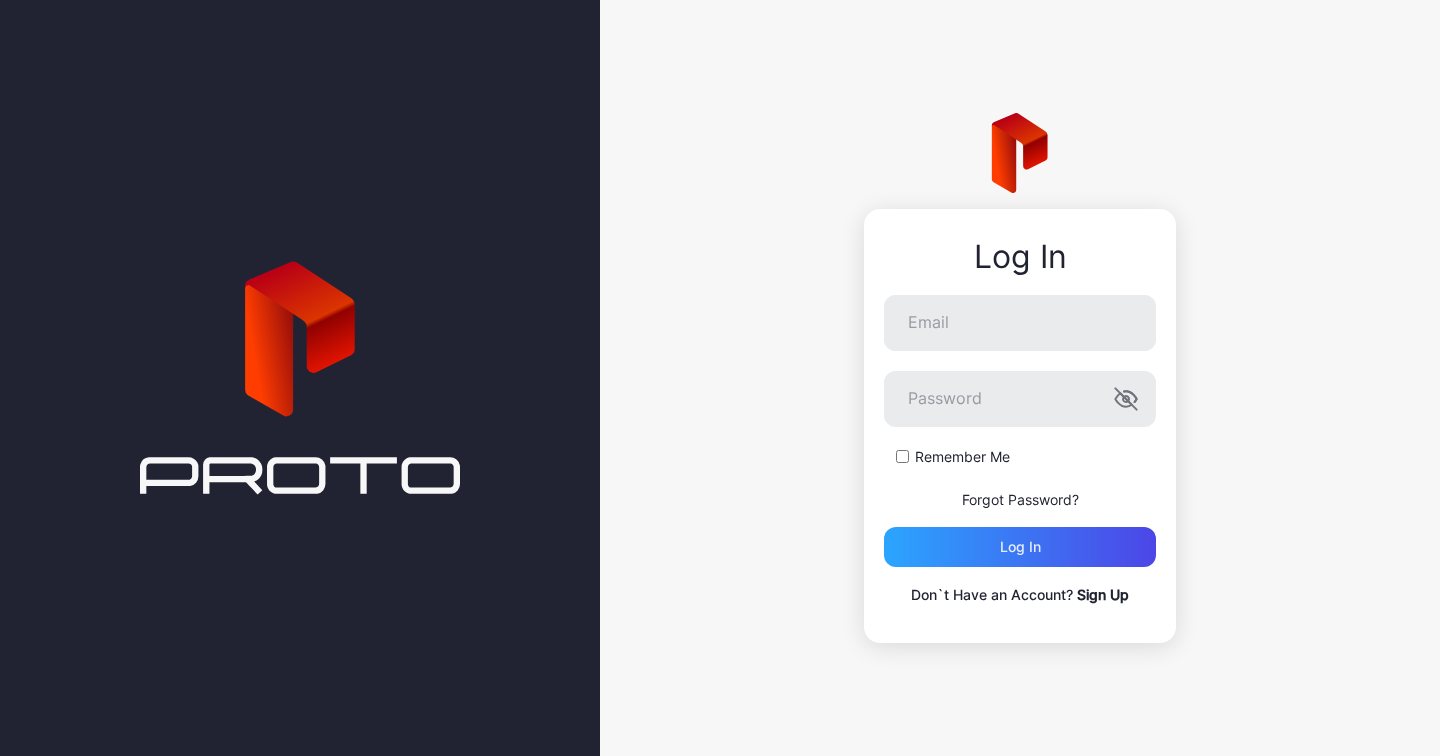 scroll, scrollTop: 0, scrollLeft: 0, axis: both 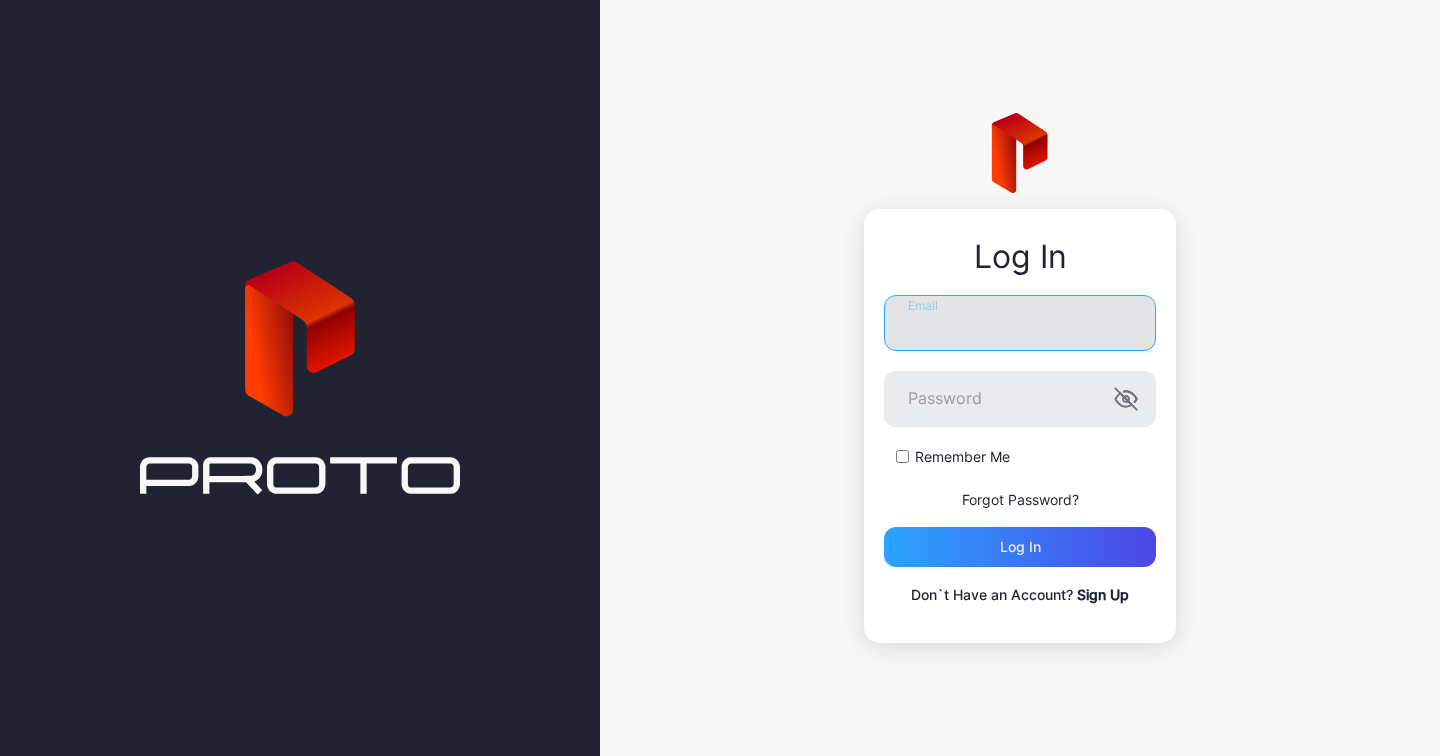 click on "Email" at bounding box center (1020, 323) 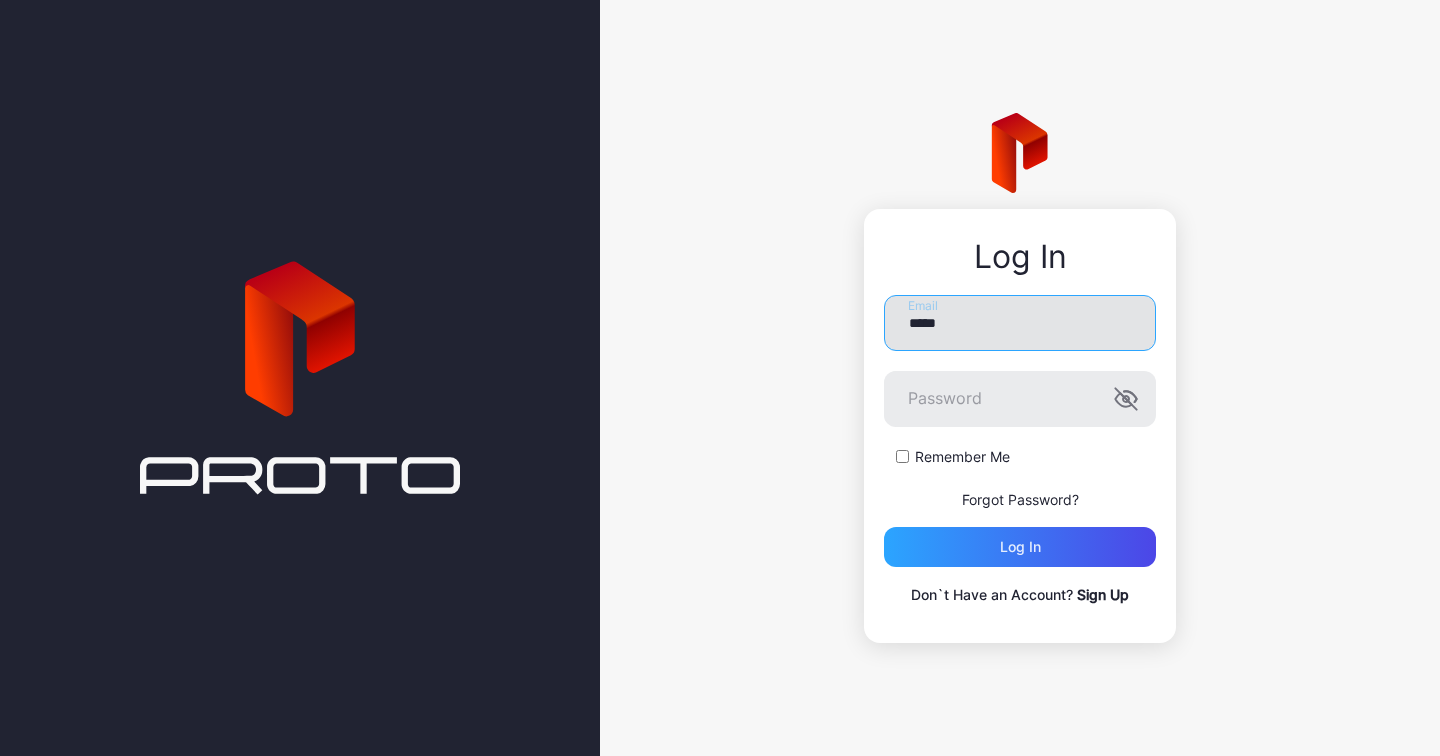 type on "**********" 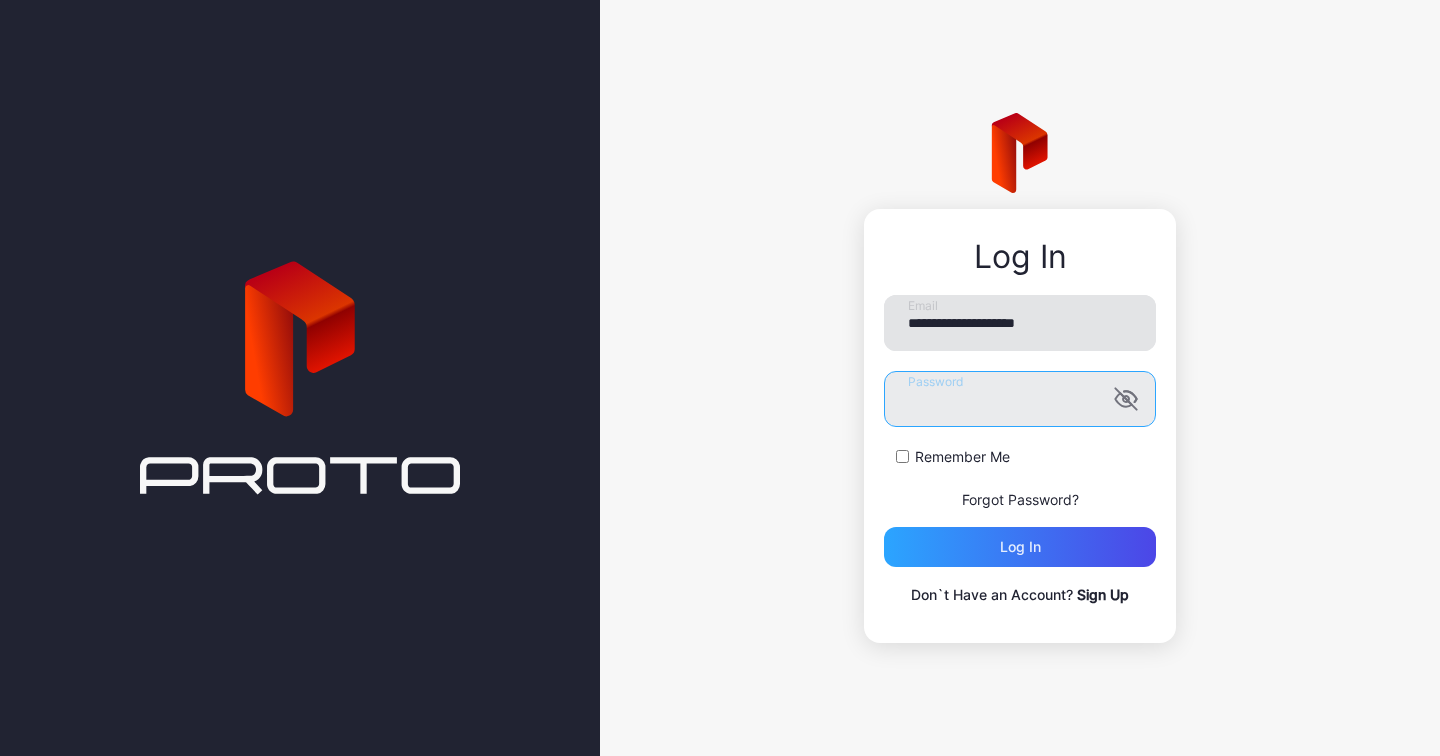 click on "Log in" at bounding box center (1020, 547) 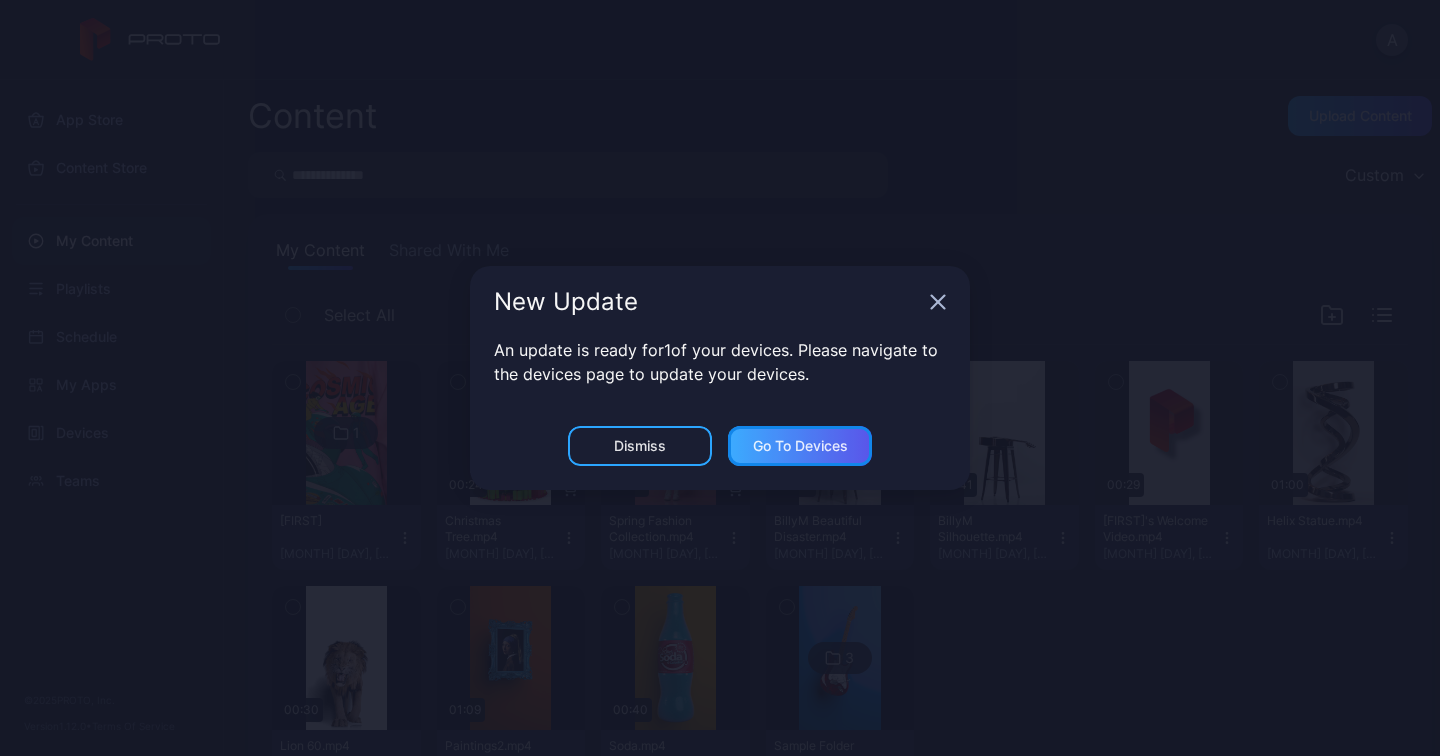click on "Go to devices" at bounding box center (800, 446) 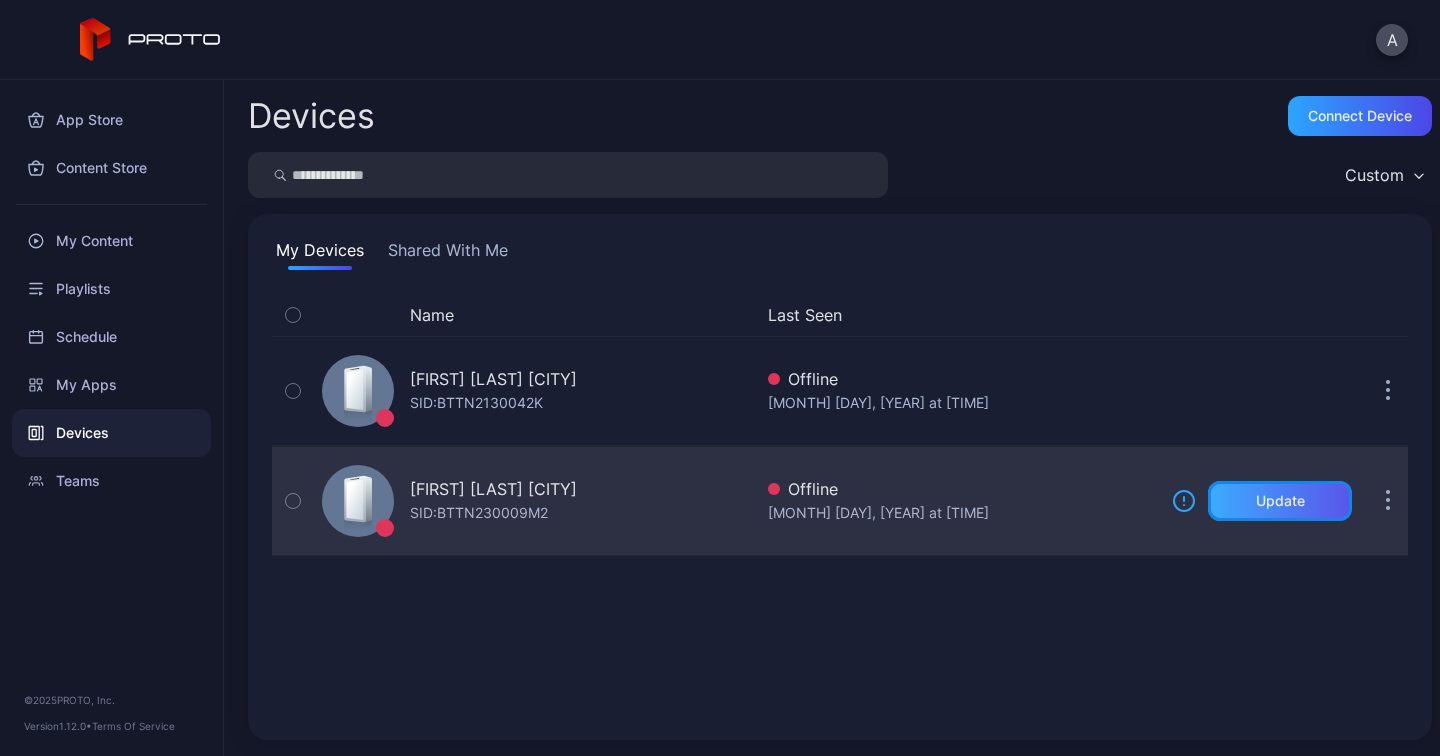 click on "Update" at bounding box center (1280, 501) 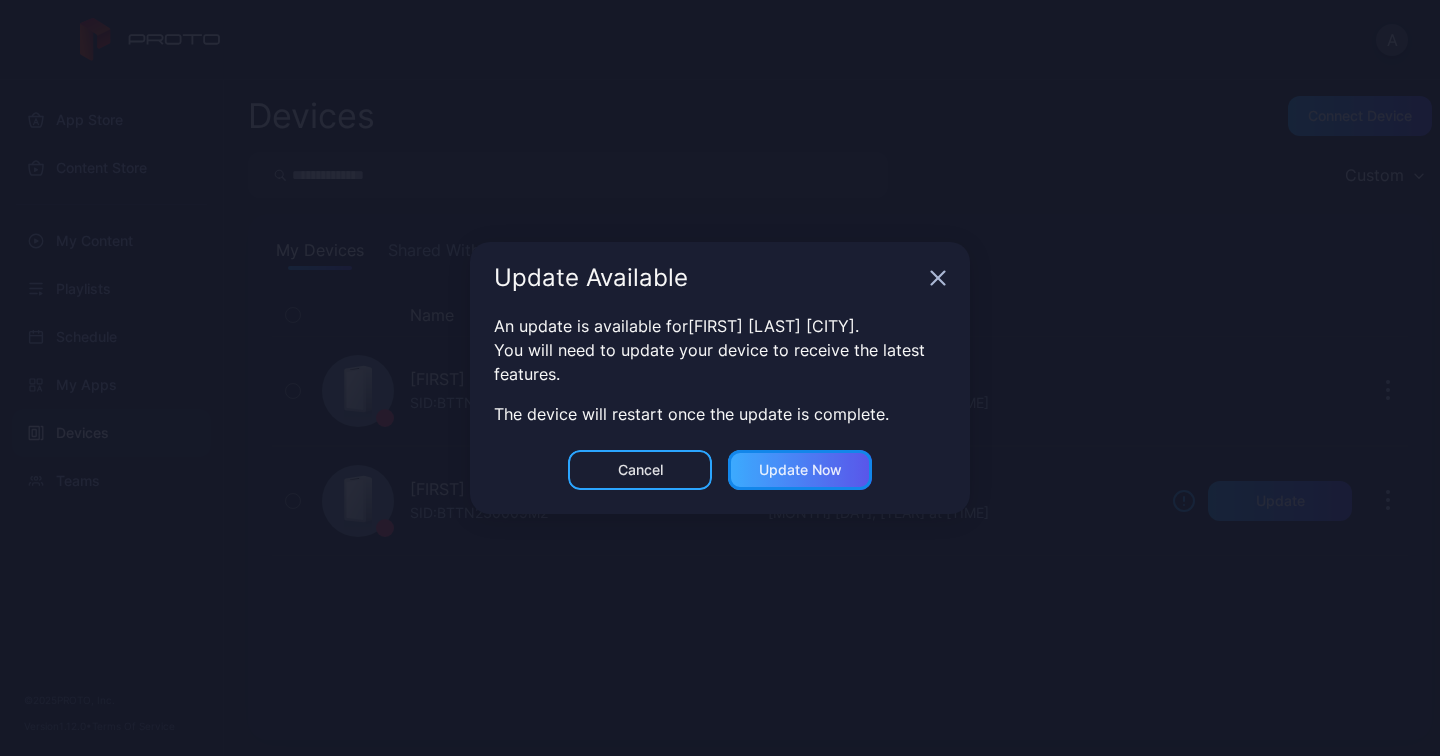 click on "Update now" at bounding box center [800, 470] 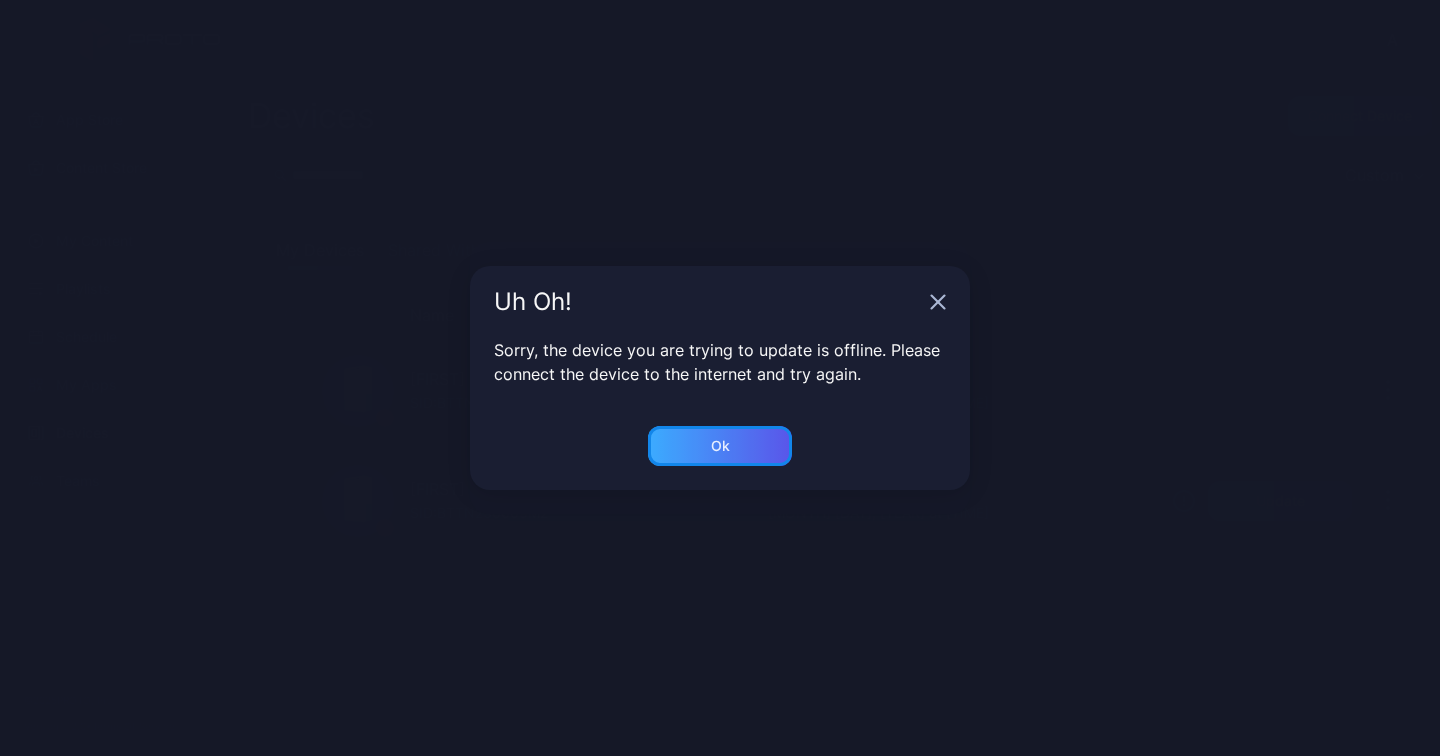 click on "Ok" at bounding box center [720, 446] 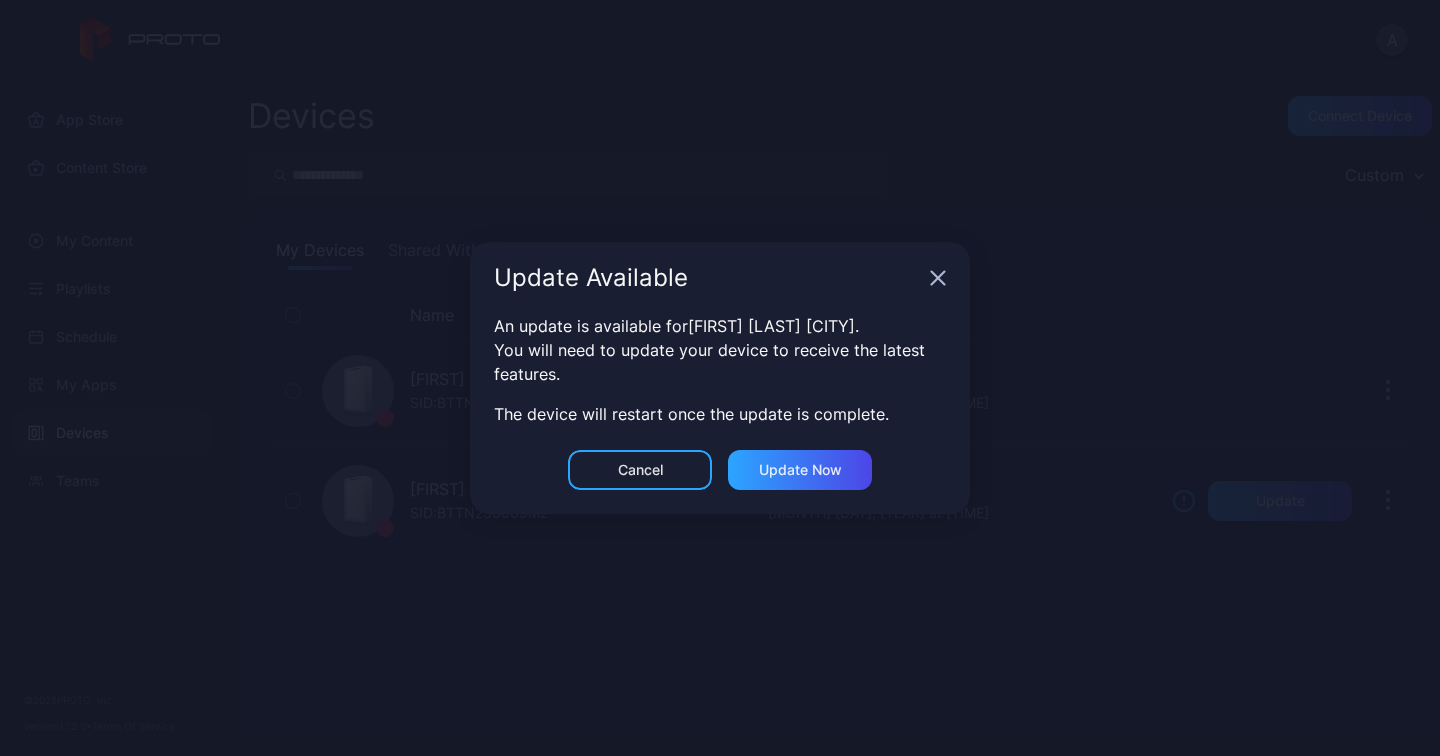 click on "Update Available" at bounding box center [720, 278] 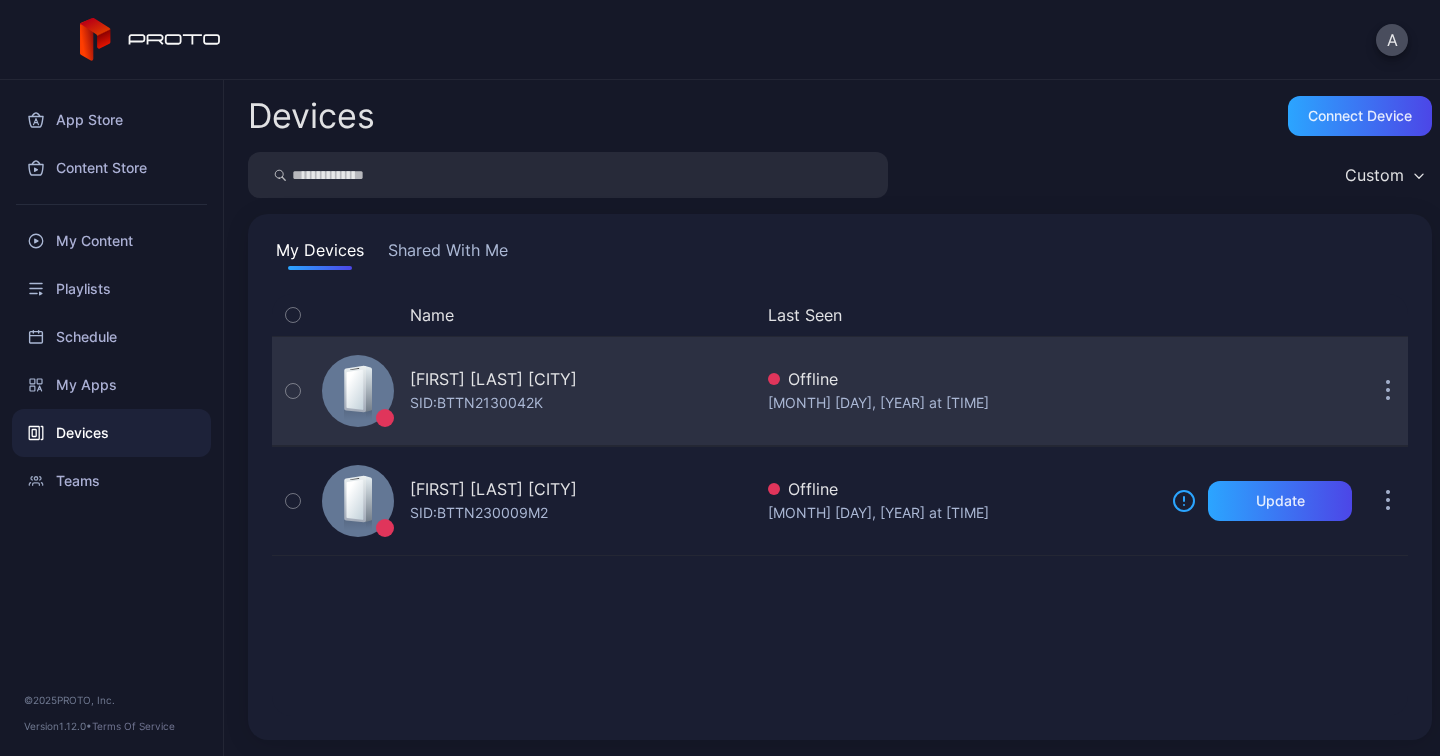 click at bounding box center [1388, 391] 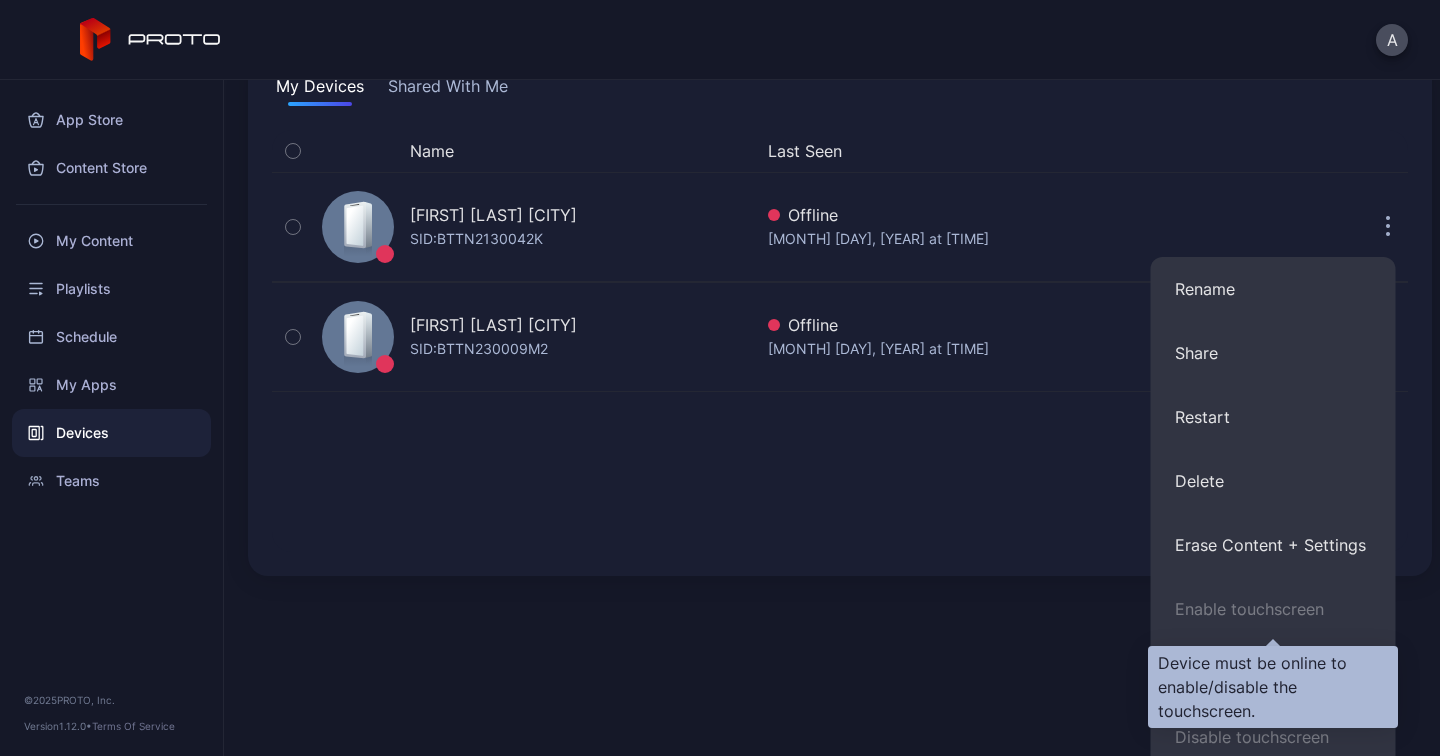 scroll, scrollTop: 163, scrollLeft: 0, axis: vertical 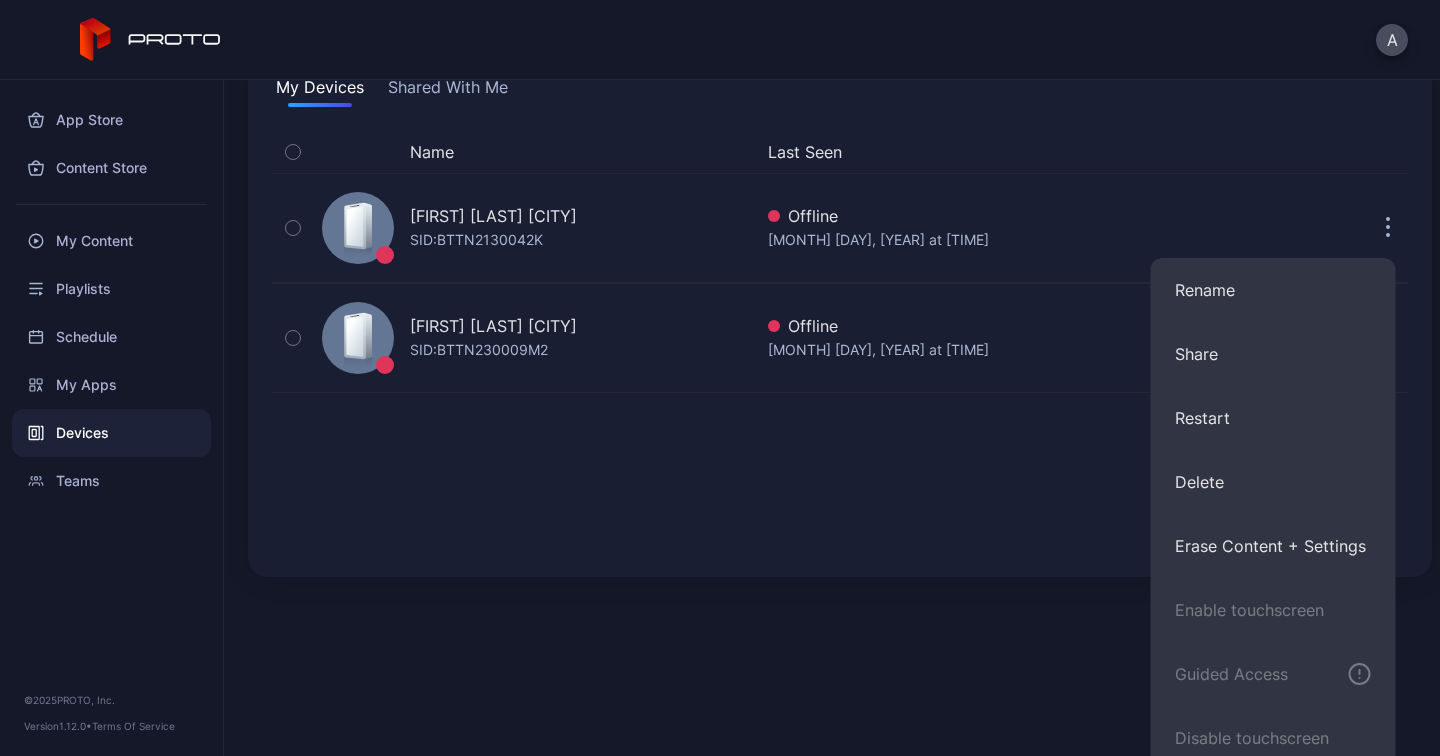 click on "Devices" at bounding box center [111, 433] 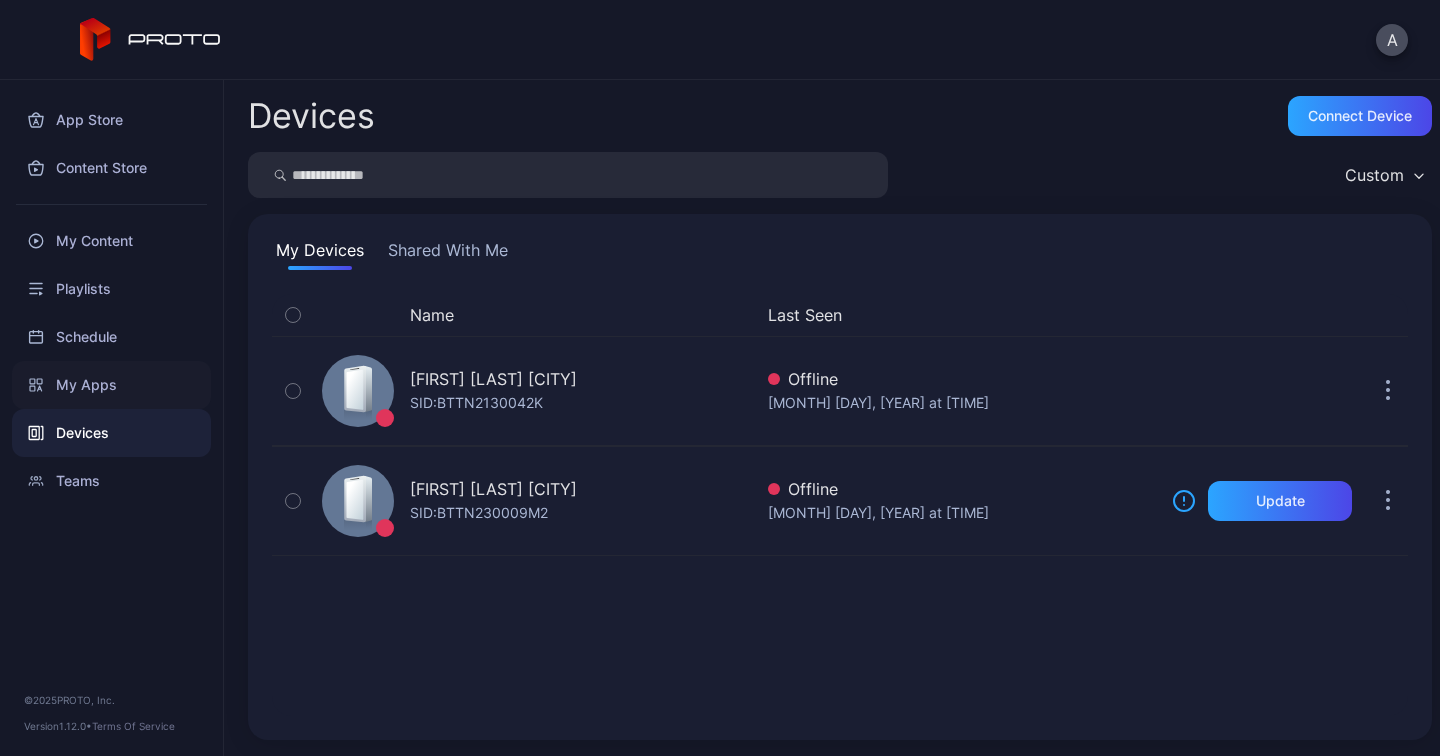 click on "My Apps" at bounding box center [111, 385] 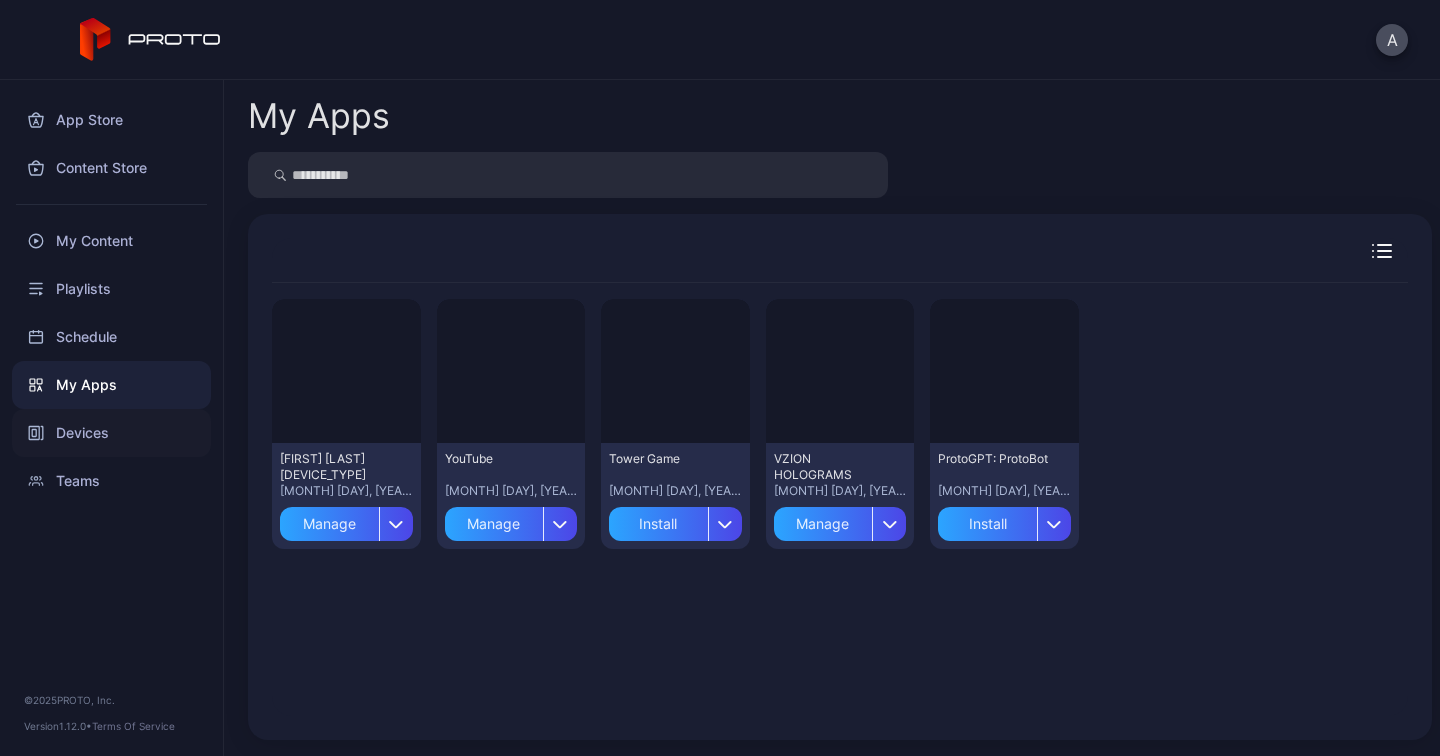 click on "Devices" at bounding box center (111, 433) 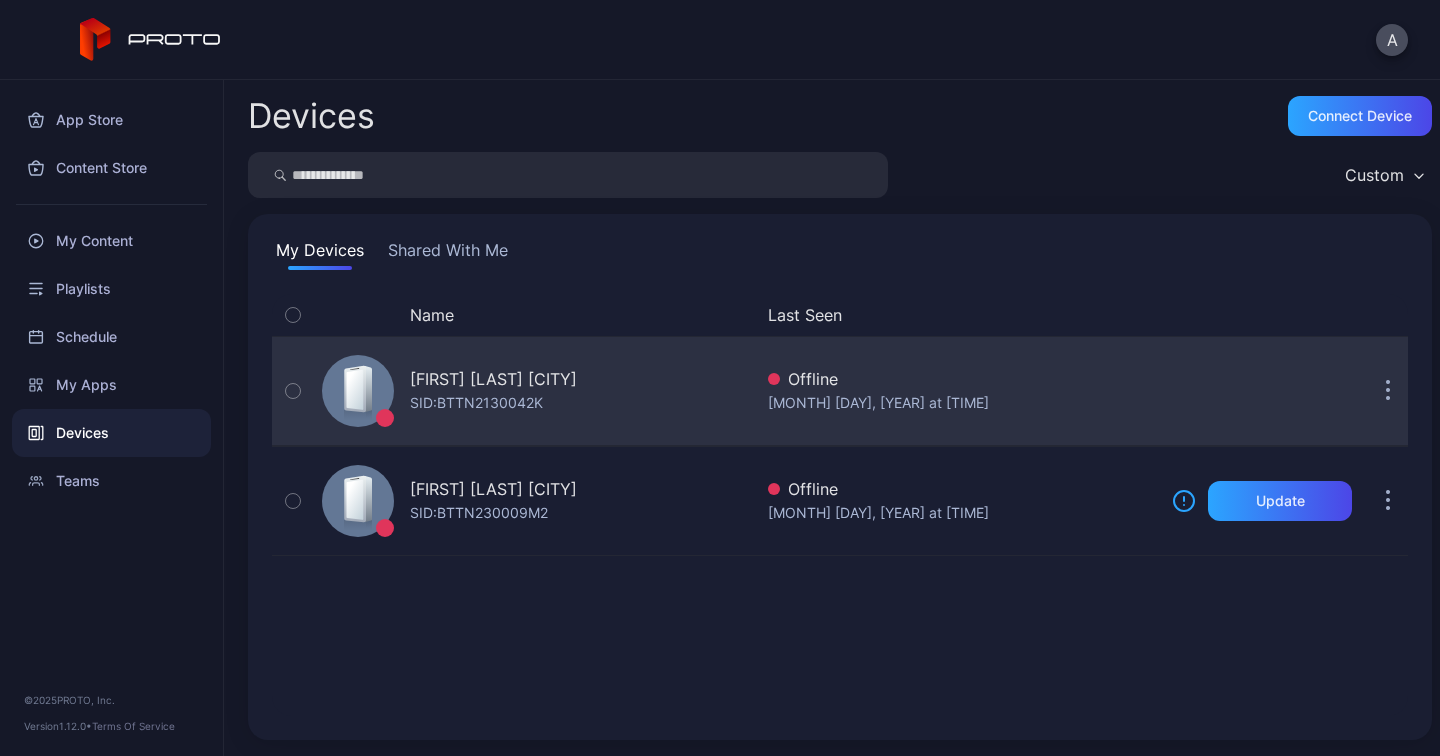 click at bounding box center (1388, 391) 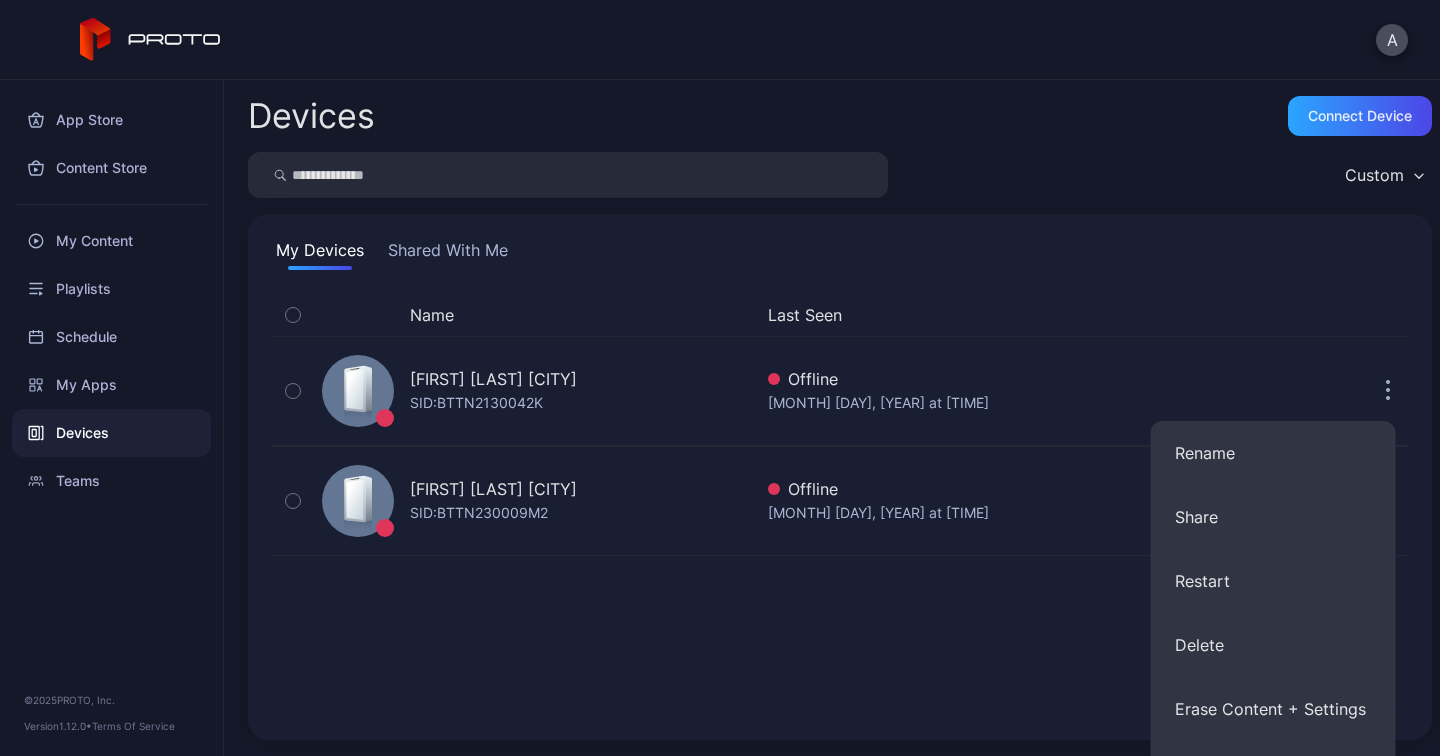 click at bounding box center [1254, 315] 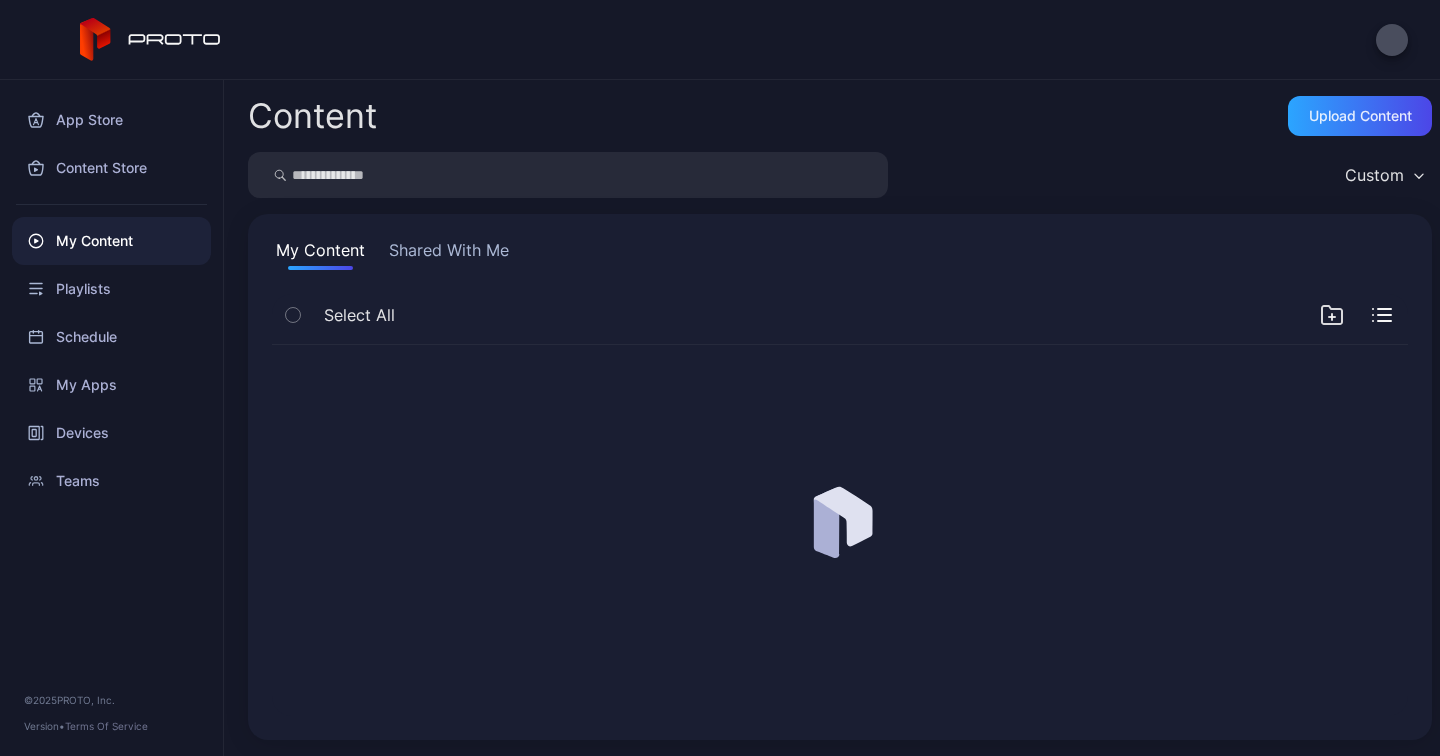 scroll, scrollTop: 0, scrollLeft: 0, axis: both 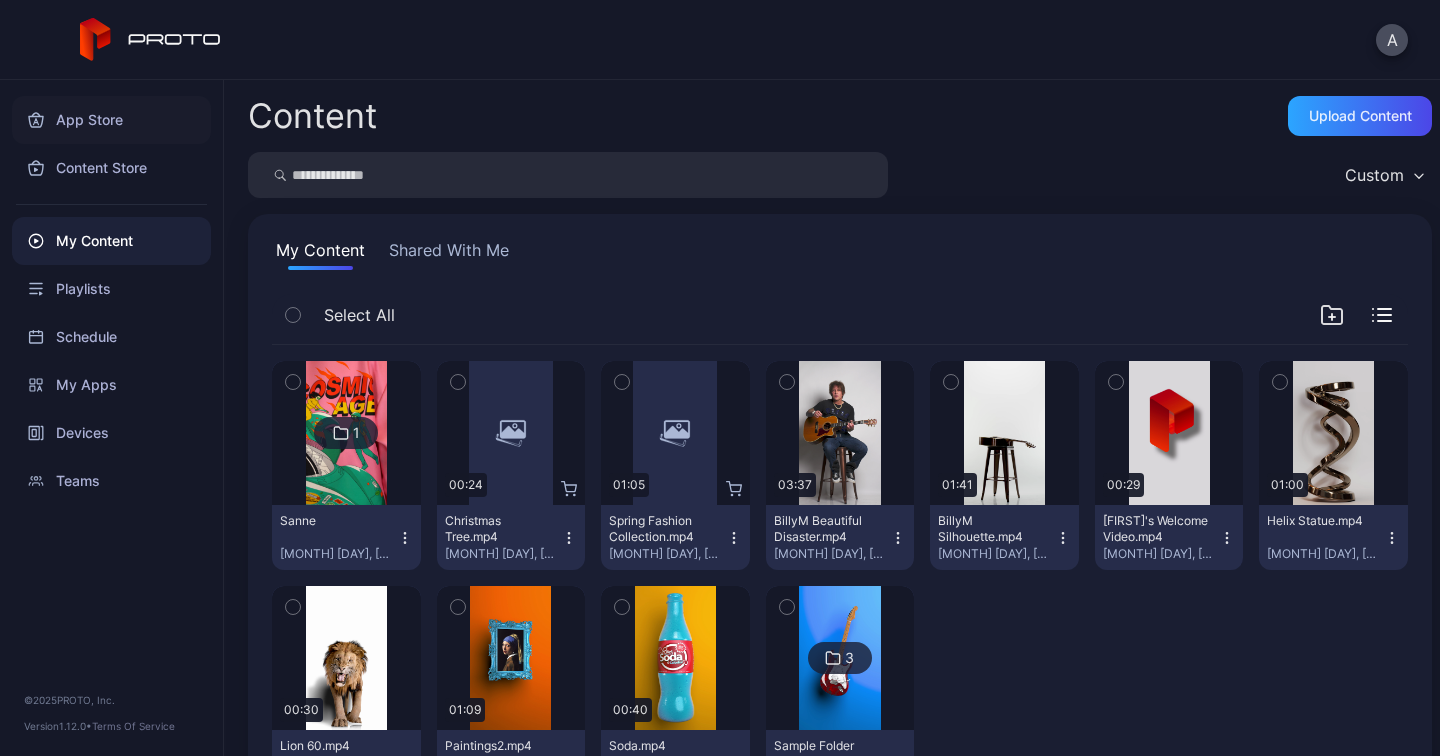 click on "App Store" at bounding box center [111, 120] 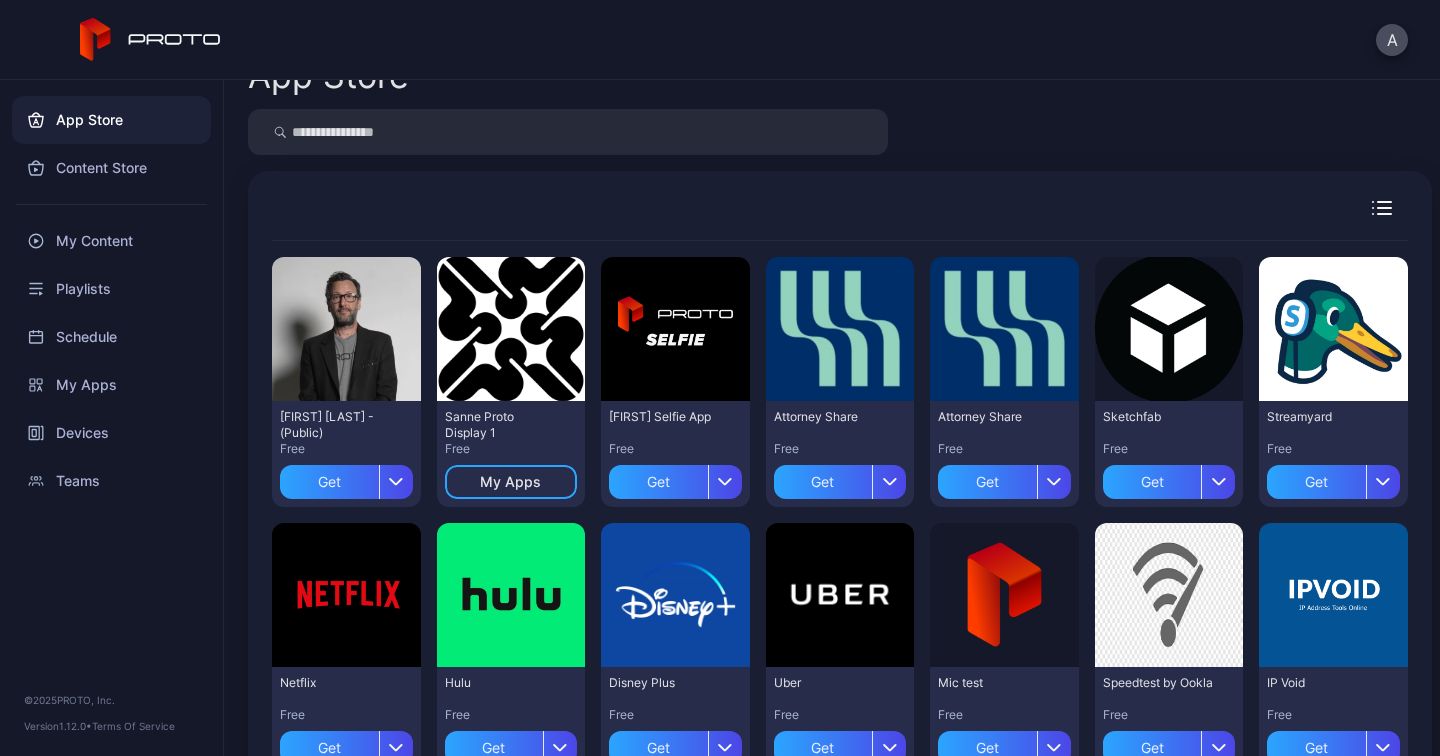 scroll, scrollTop: 0, scrollLeft: 0, axis: both 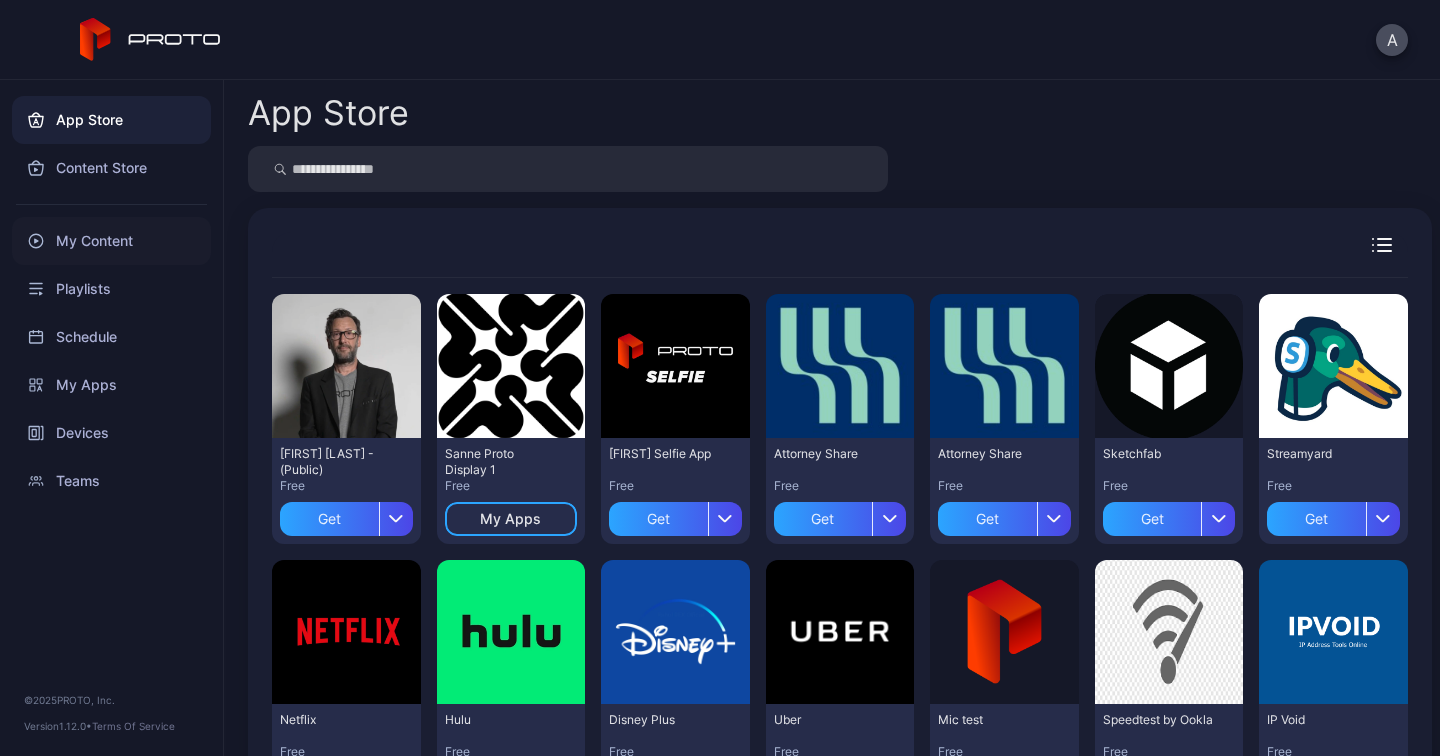 click on "My Content" at bounding box center [111, 241] 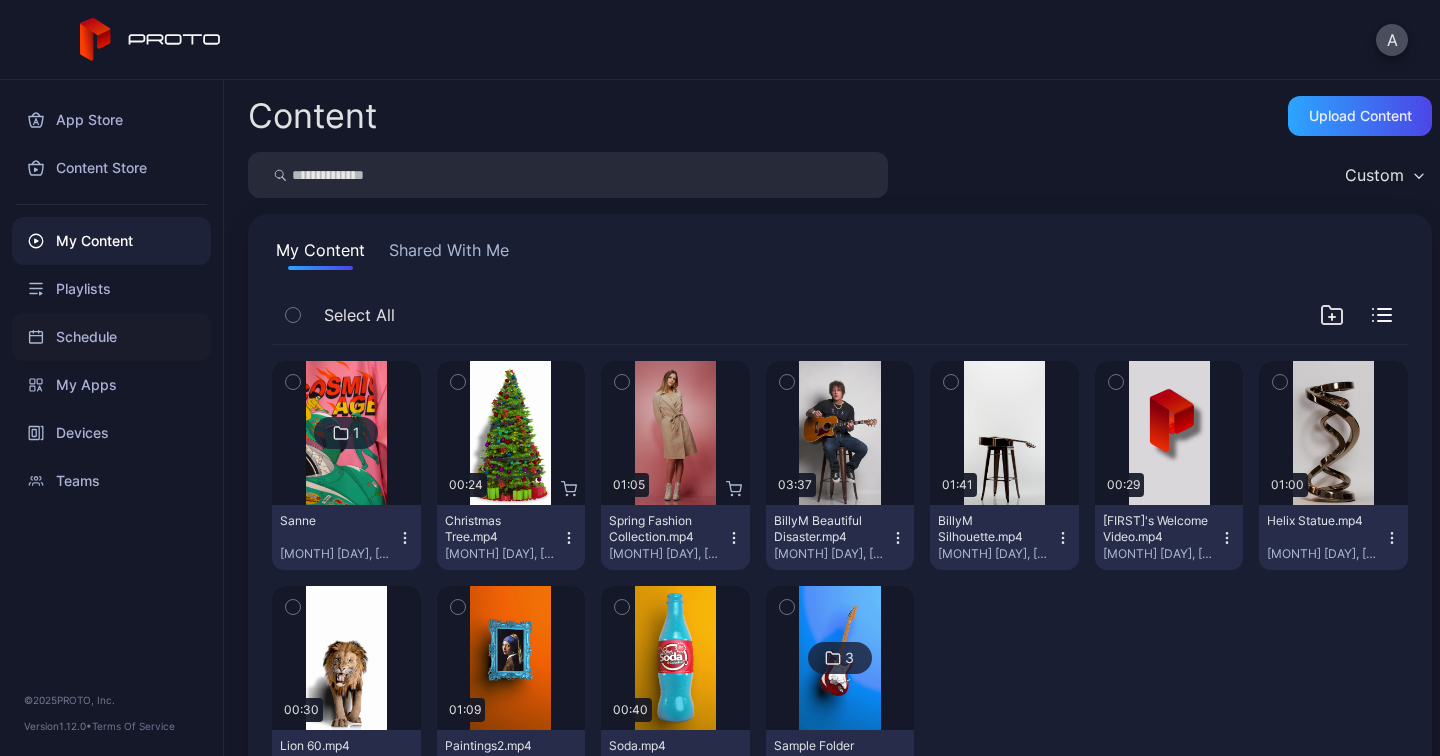 click on "Schedule" at bounding box center [111, 337] 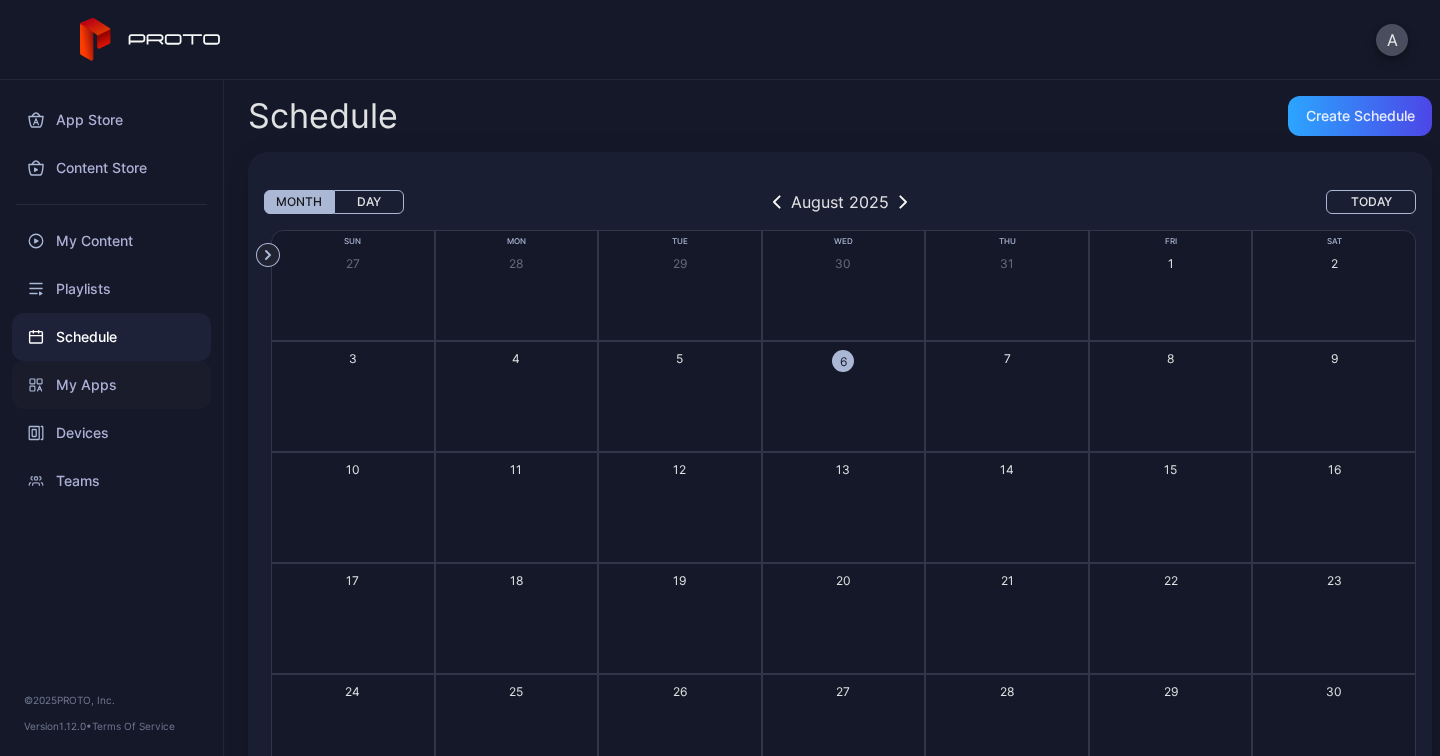 click on "My Apps" at bounding box center [111, 385] 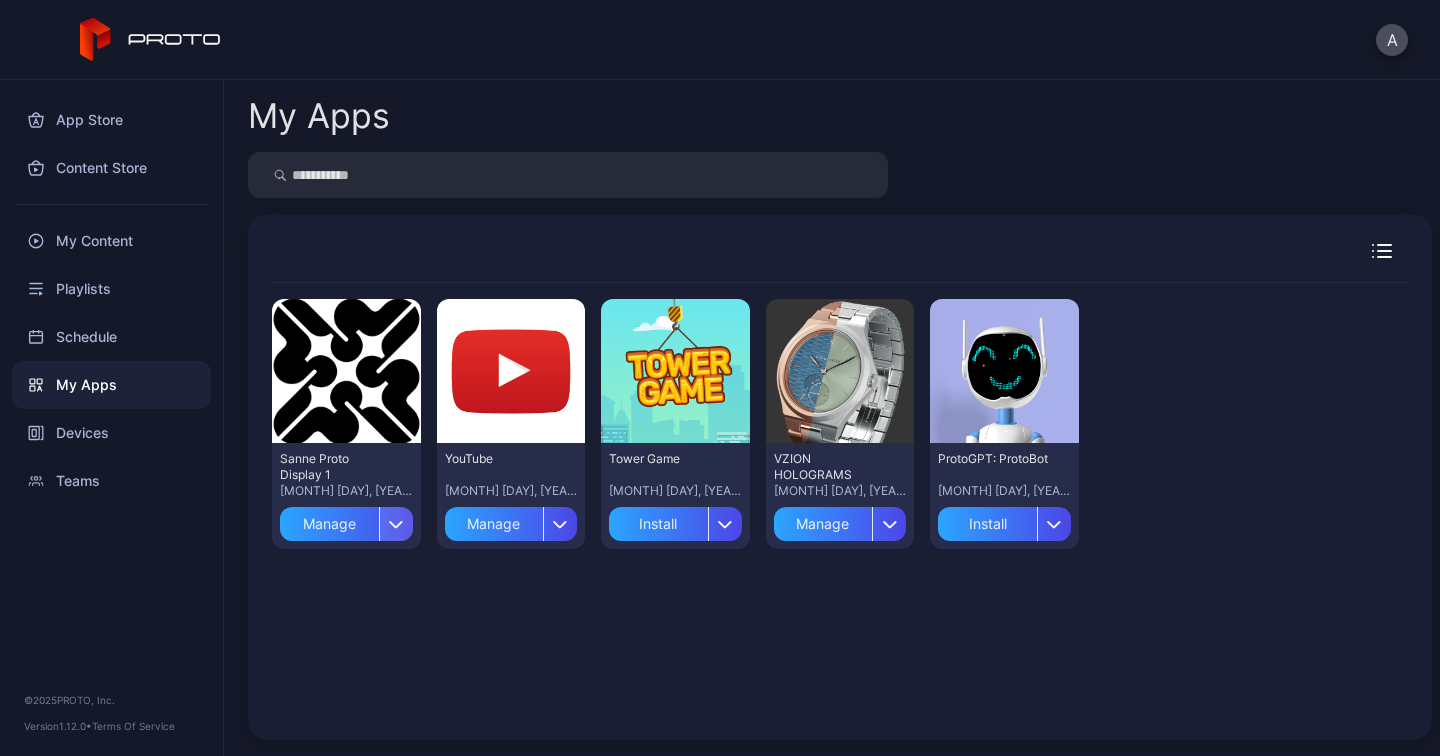 click 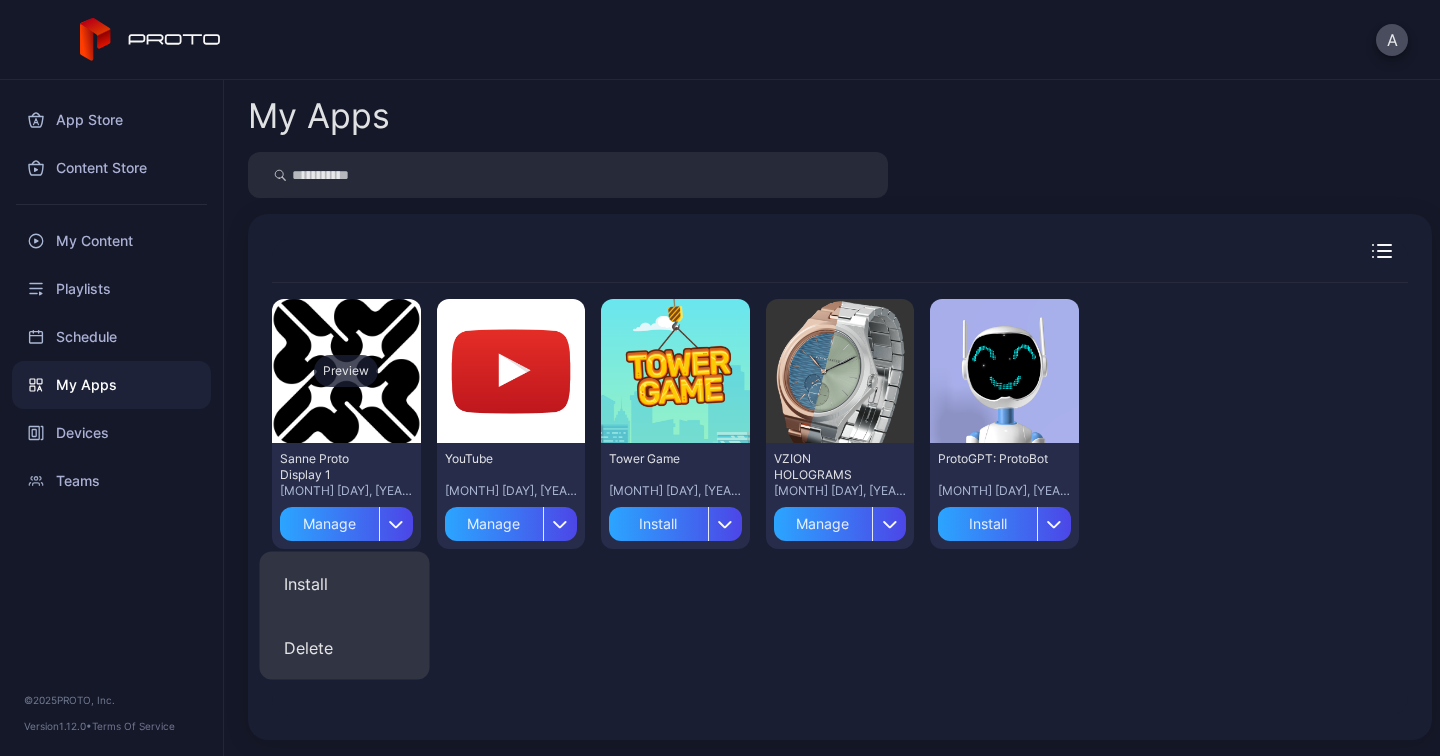 click on "Preview" at bounding box center (346, 371) 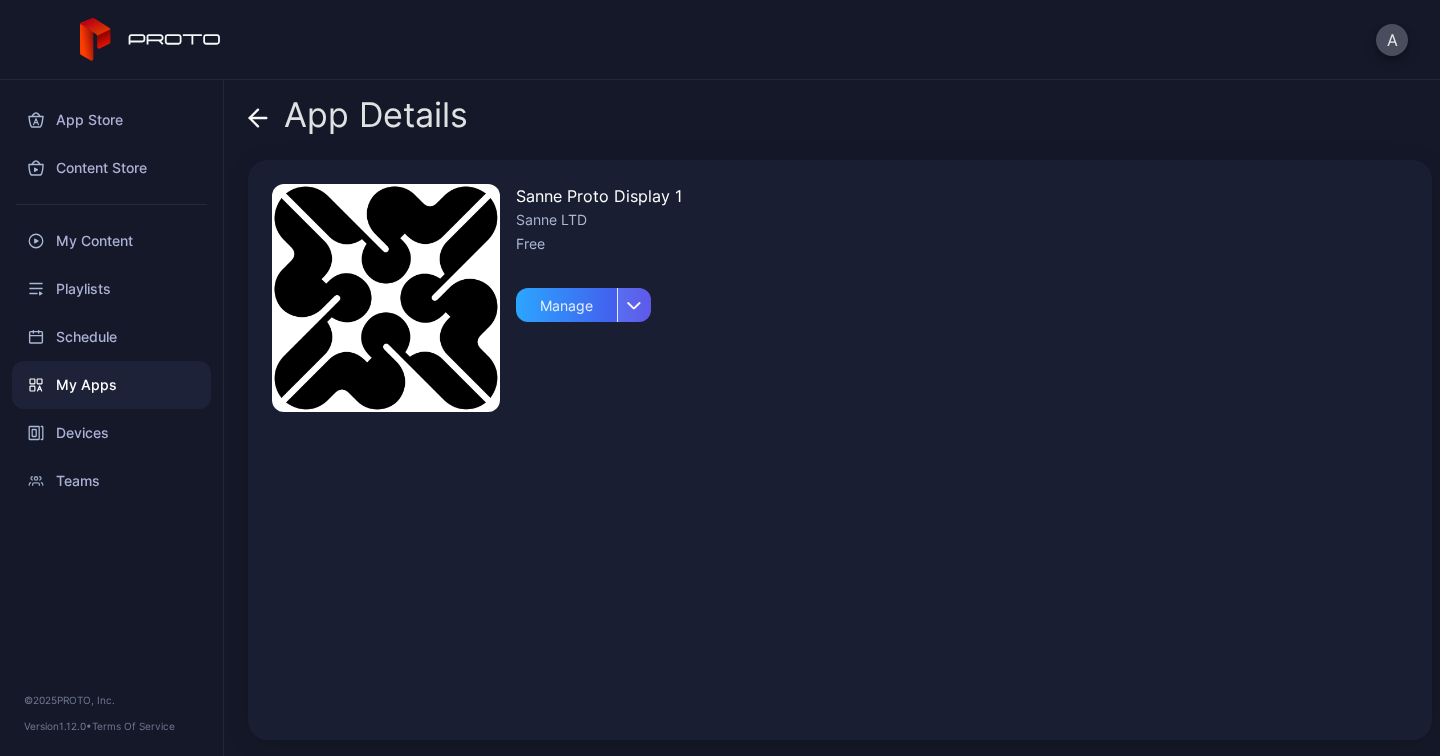 click 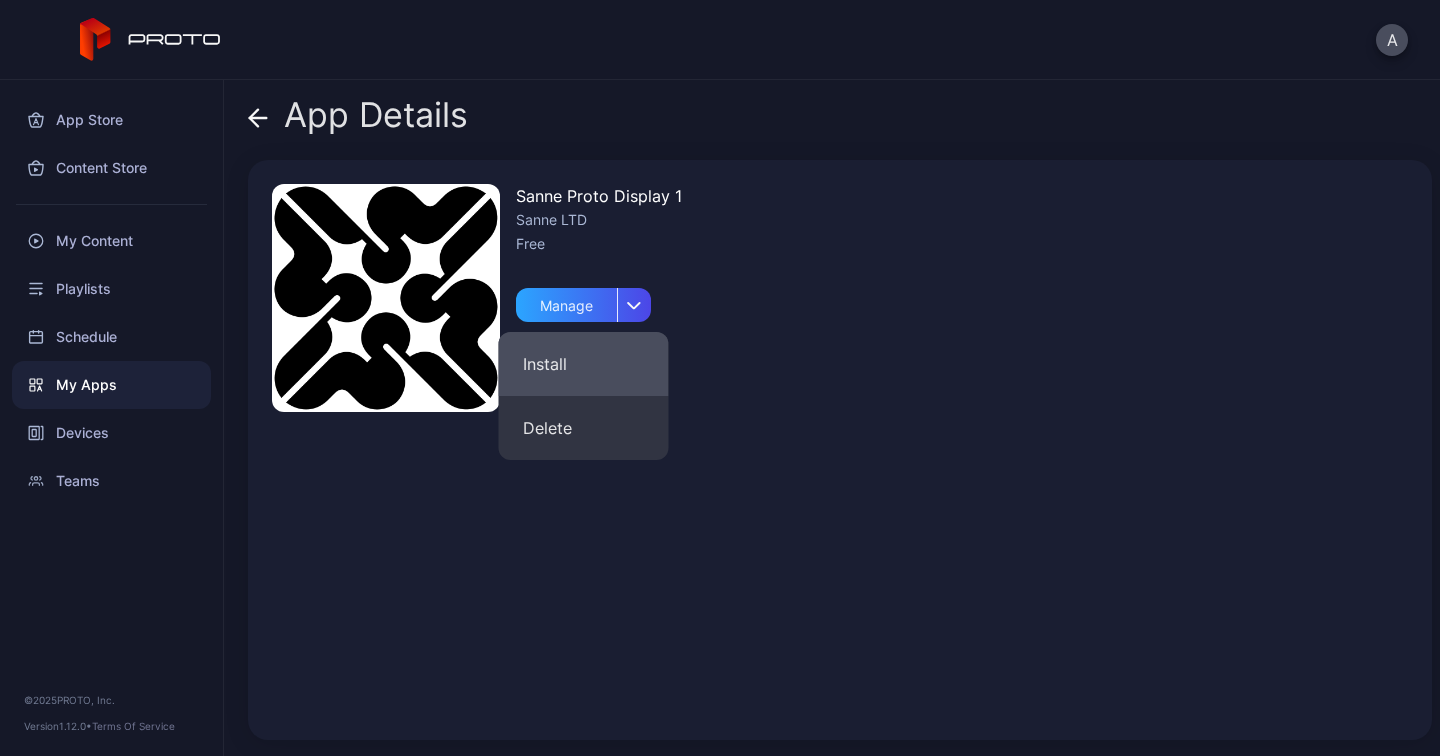 click on "Install" at bounding box center [584, 364] 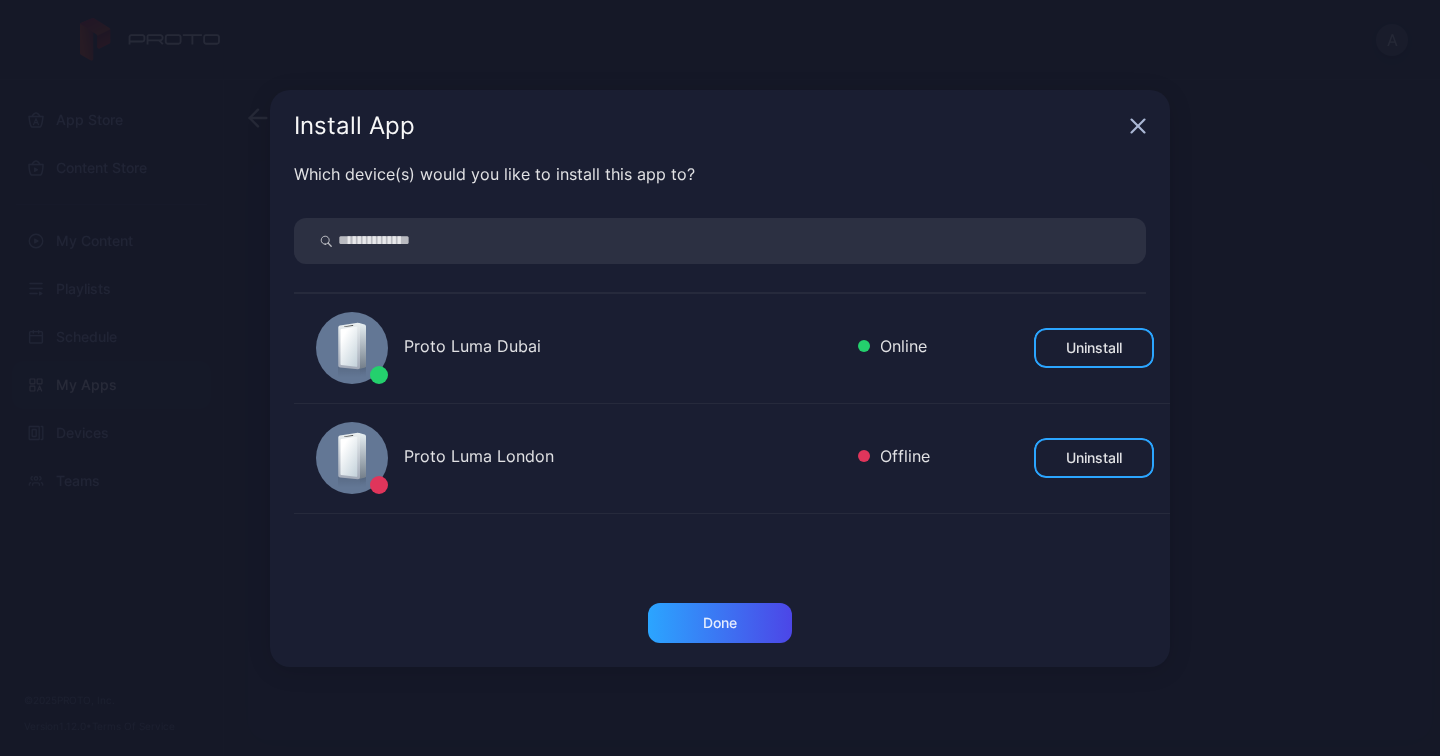 click on "Install App Which device(s) would you like to install this app to? Proto Luma Dubai Online Uninstall Proto Luma London Offline Uninstall Done" at bounding box center (720, 378) 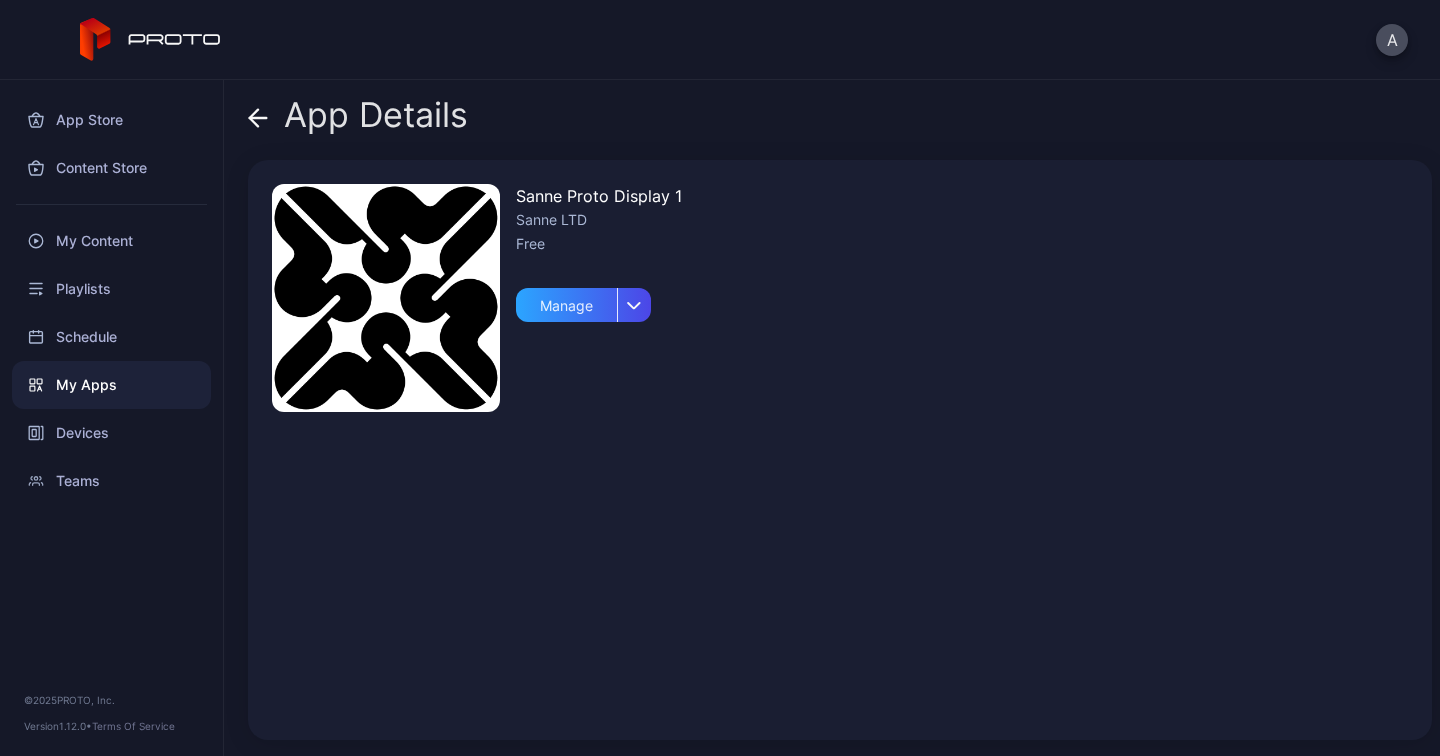 click on "App Details Sanne Proto Display 1 Sanne LTD Free Manage" at bounding box center [832, 418] 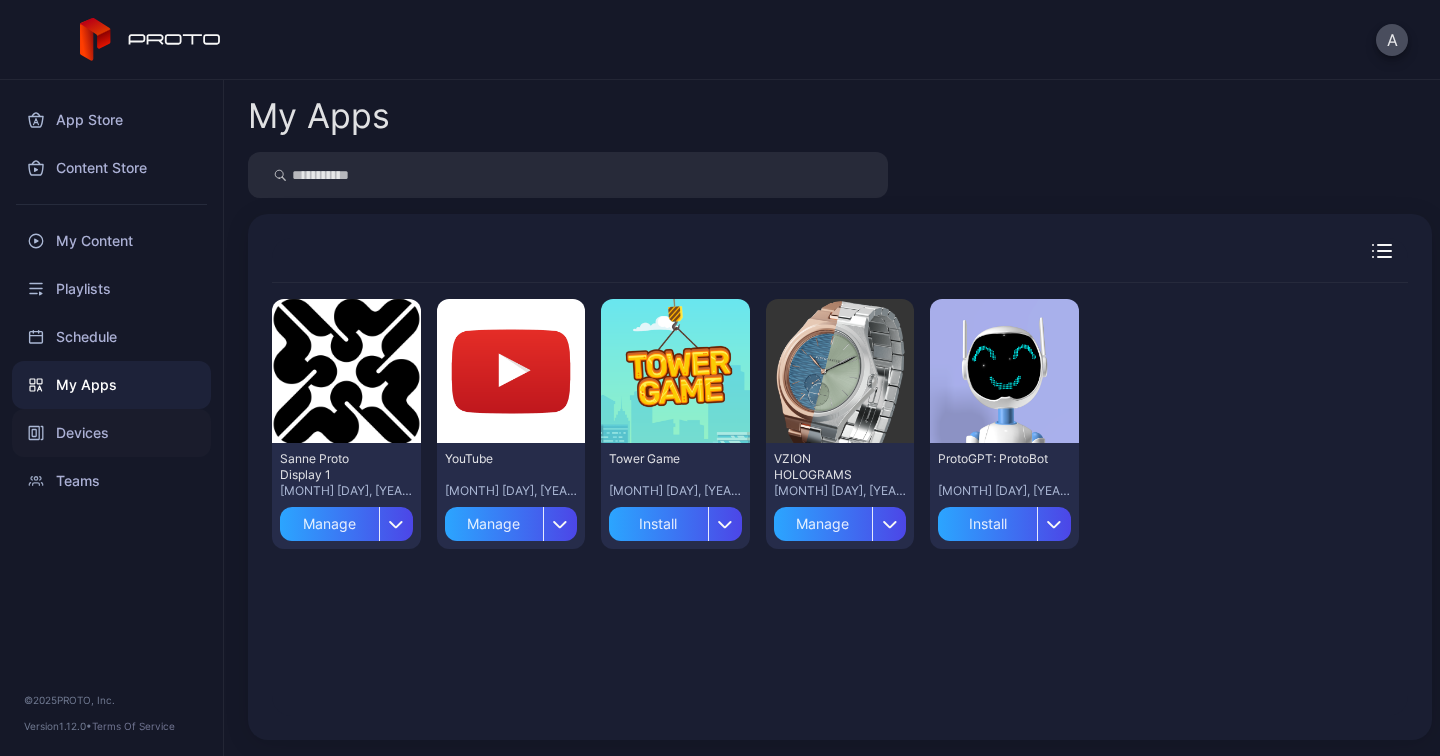 click on "Devices" at bounding box center (111, 433) 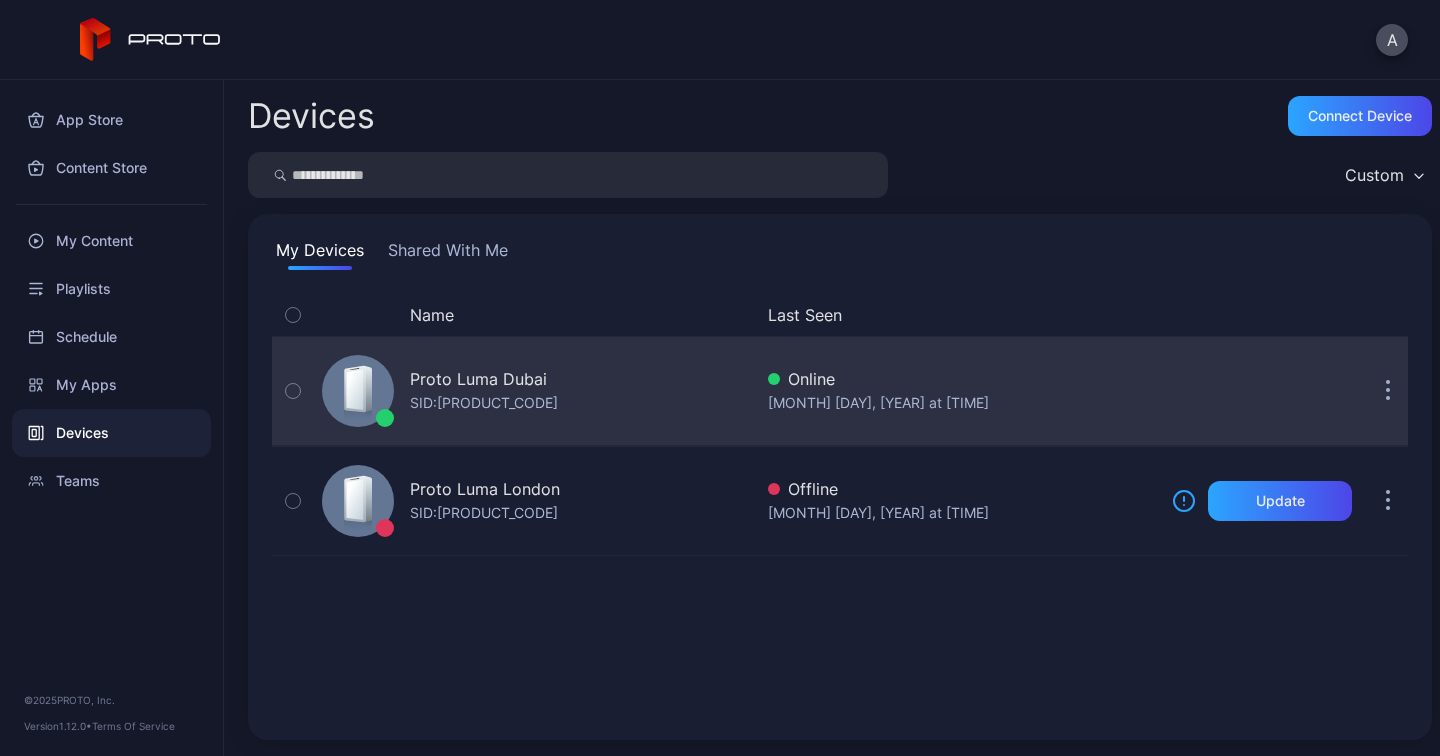 click at bounding box center (1388, 391) 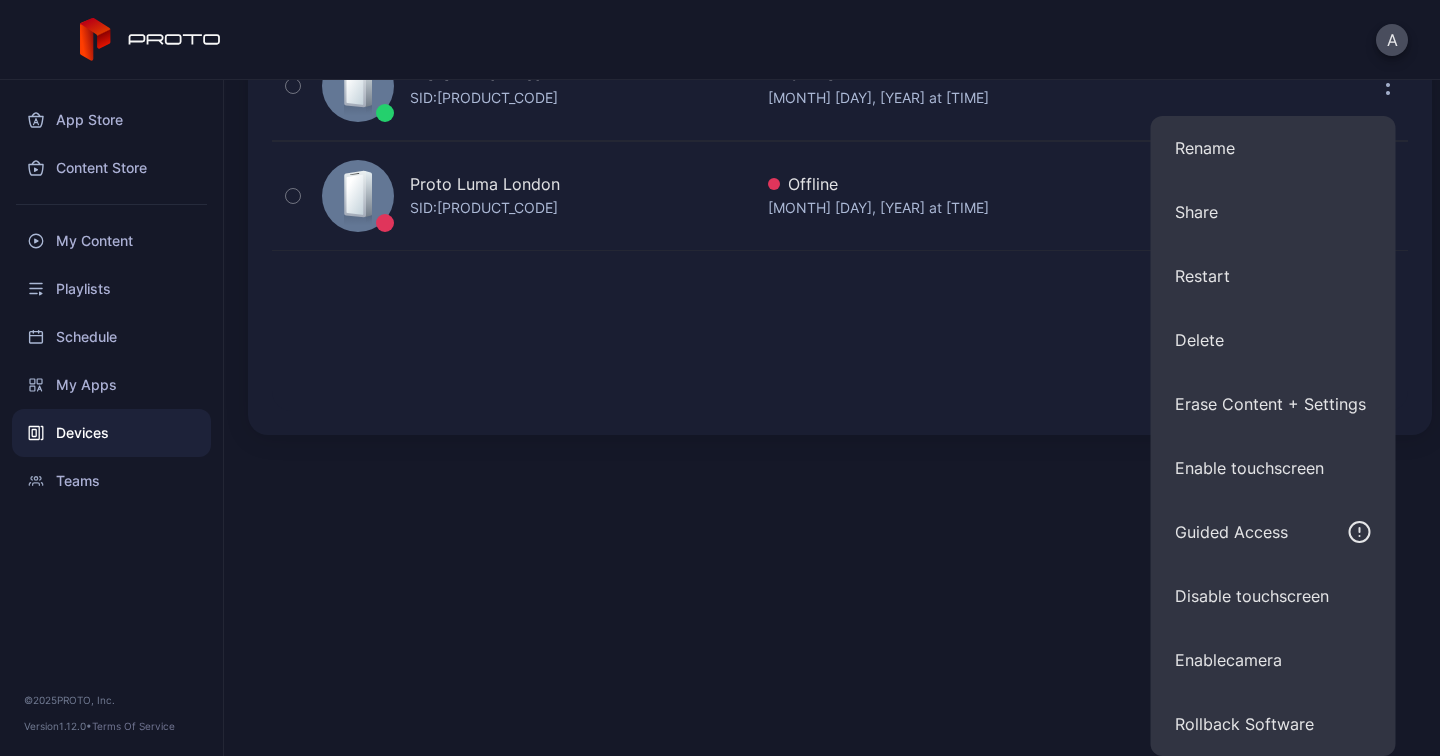 scroll, scrollTop: 0, scrollLeft: 0, axis: both 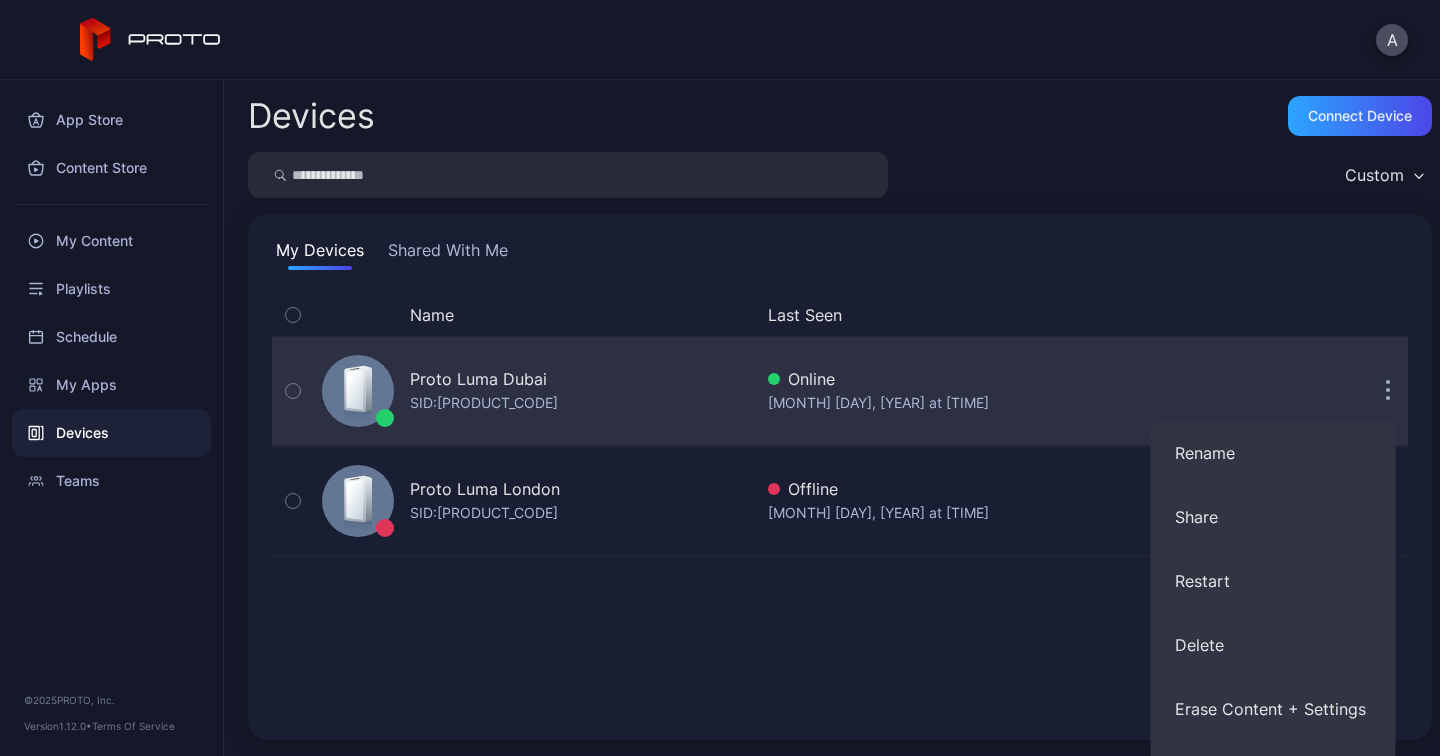 click on "[MONTH] [DAY], [YEAR] at [TIME]" at bounding box center (962, 403) 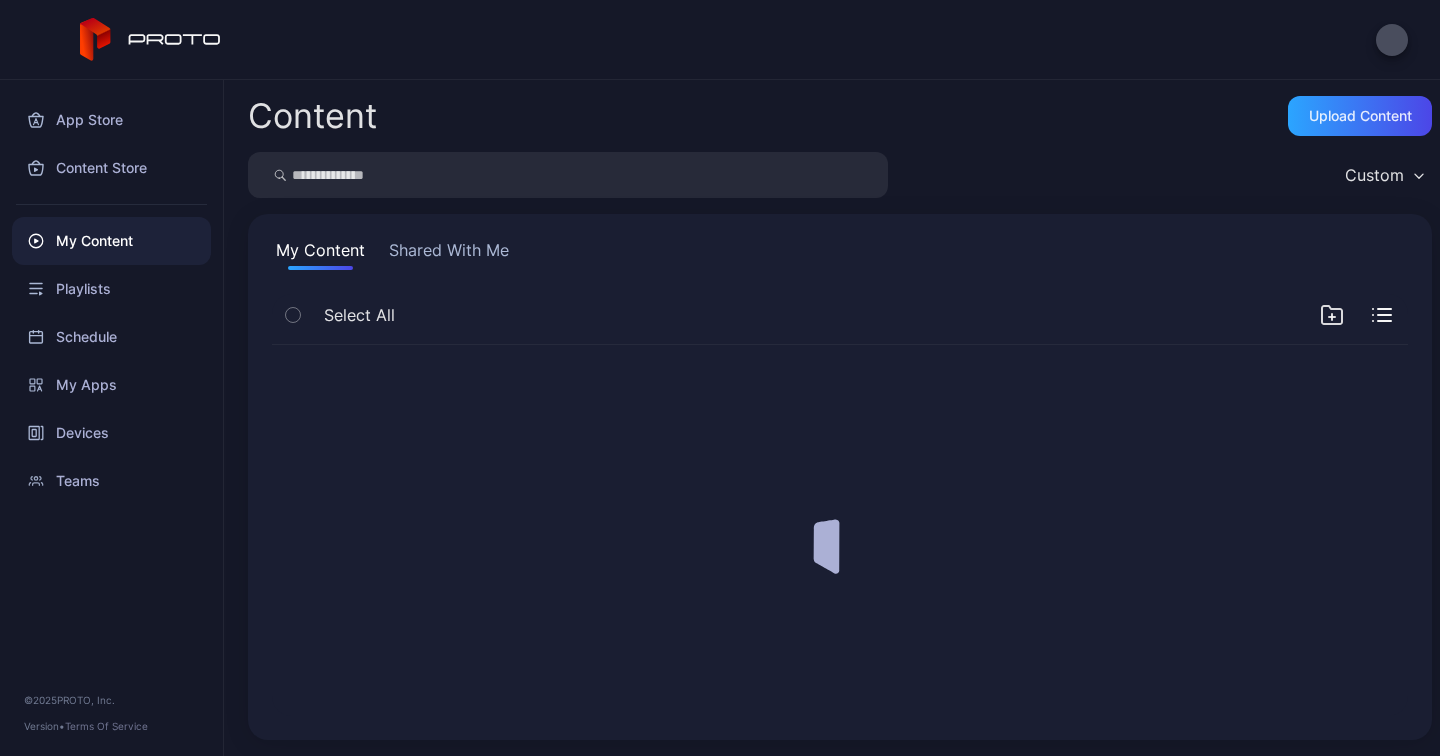 scroll, scrollTop: 0, scrollLeft: 0, axis: both 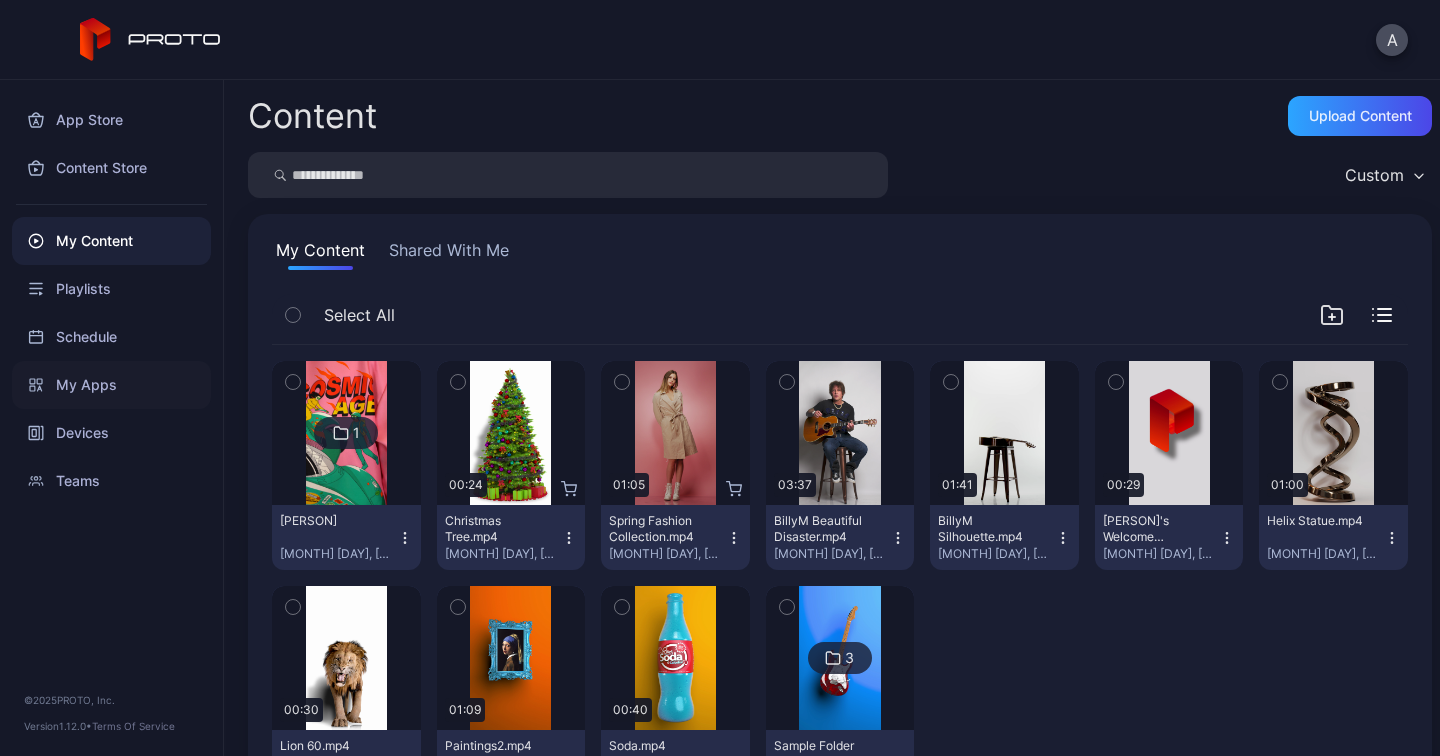 click on "My Apps" at bounding box center [111, 385] 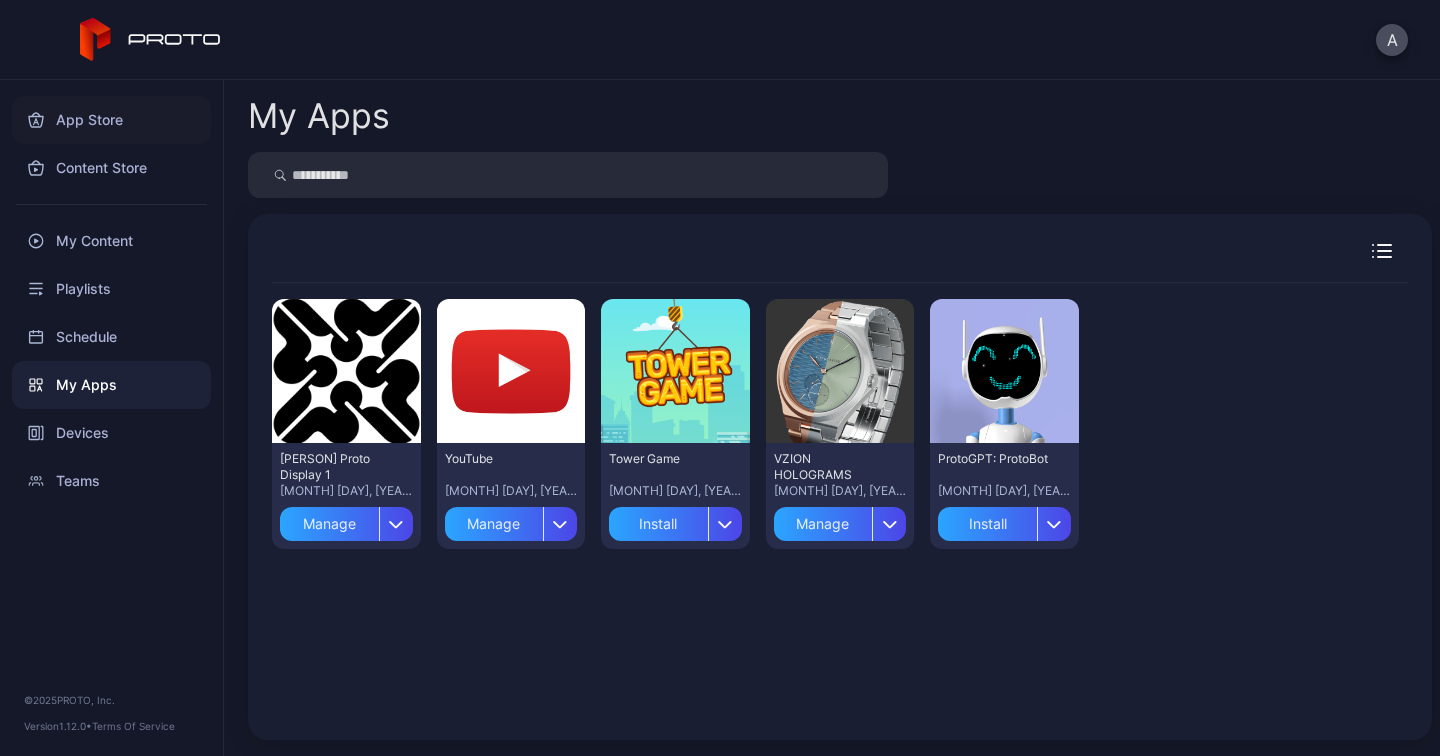 click on "App Store" at bounding box center (111, 120) 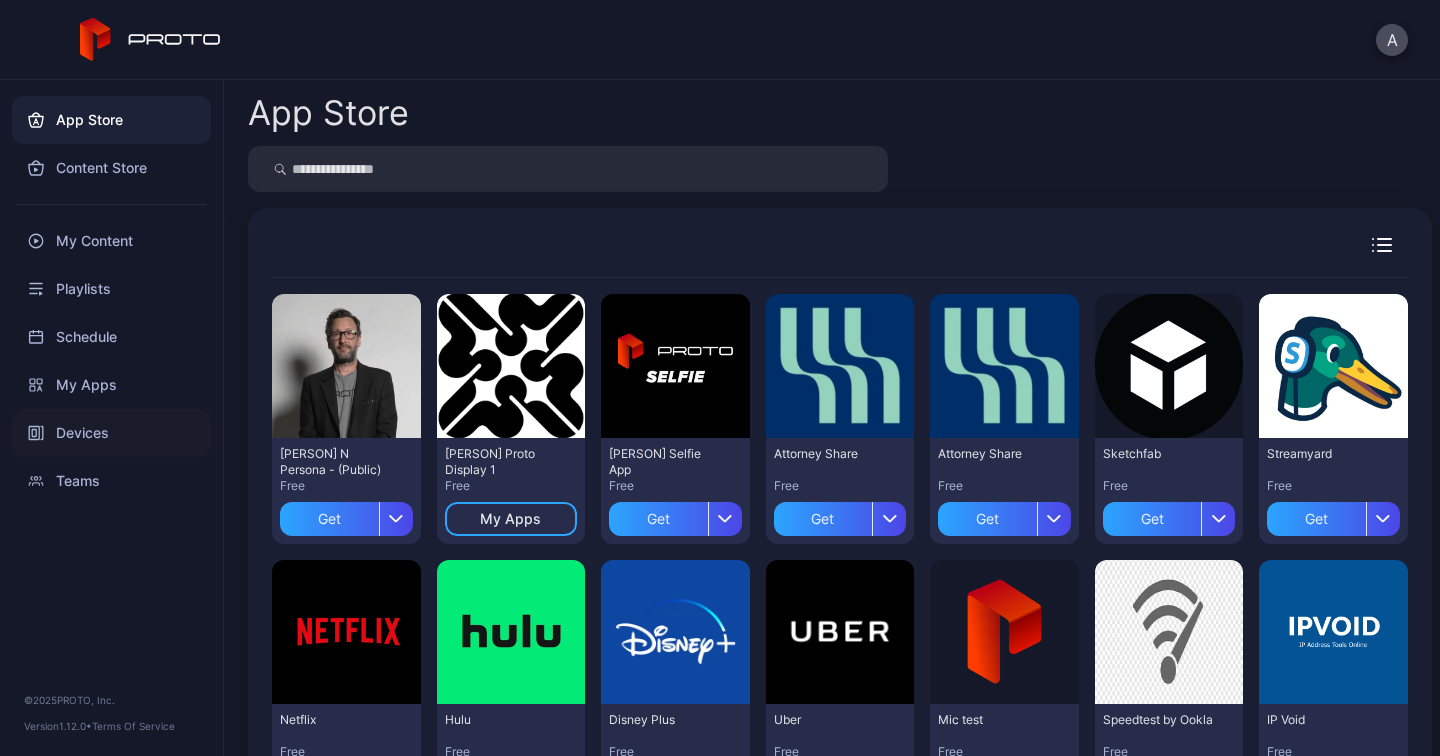 click on "Devices" at bounding box center (111, 433) 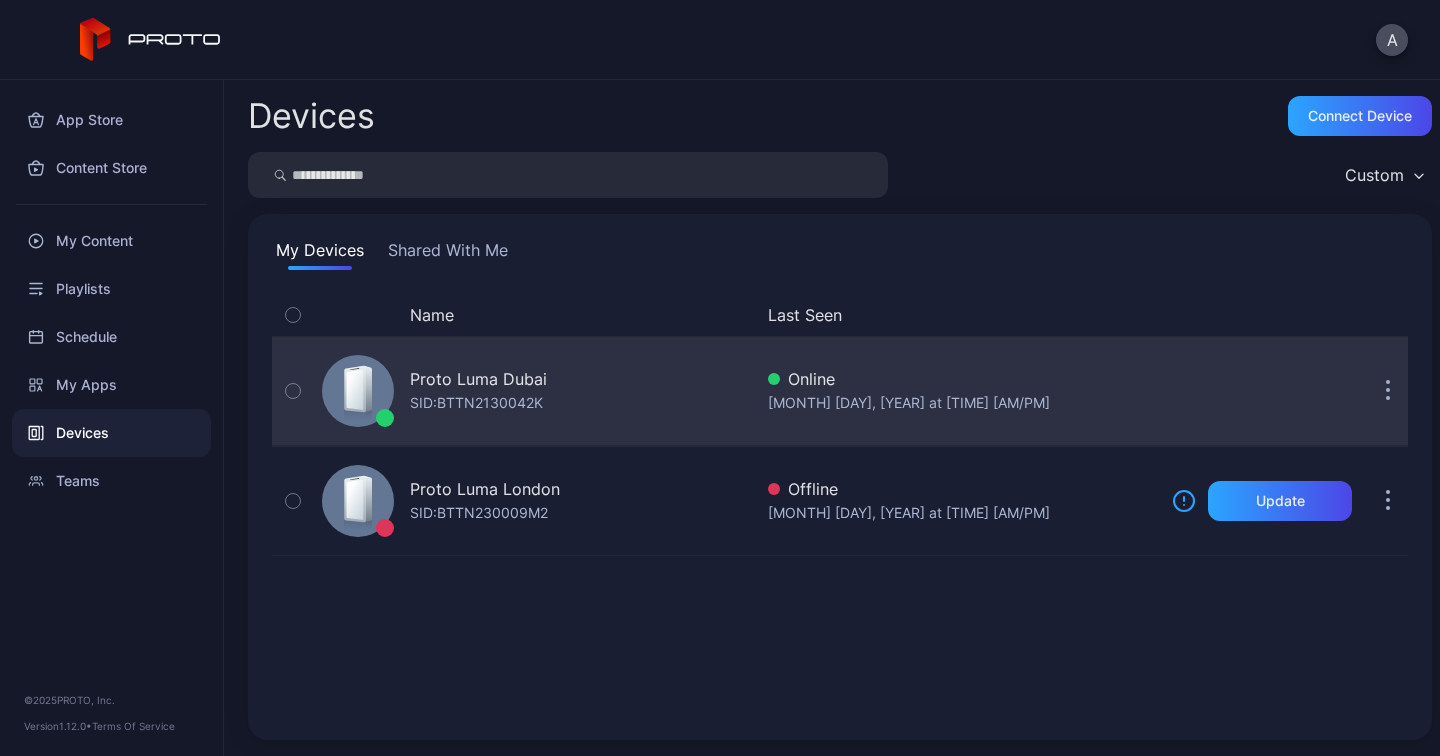 click on "Proto Luma Dubai SID:  BTTN2130042K" at bounding box center [533, 391] 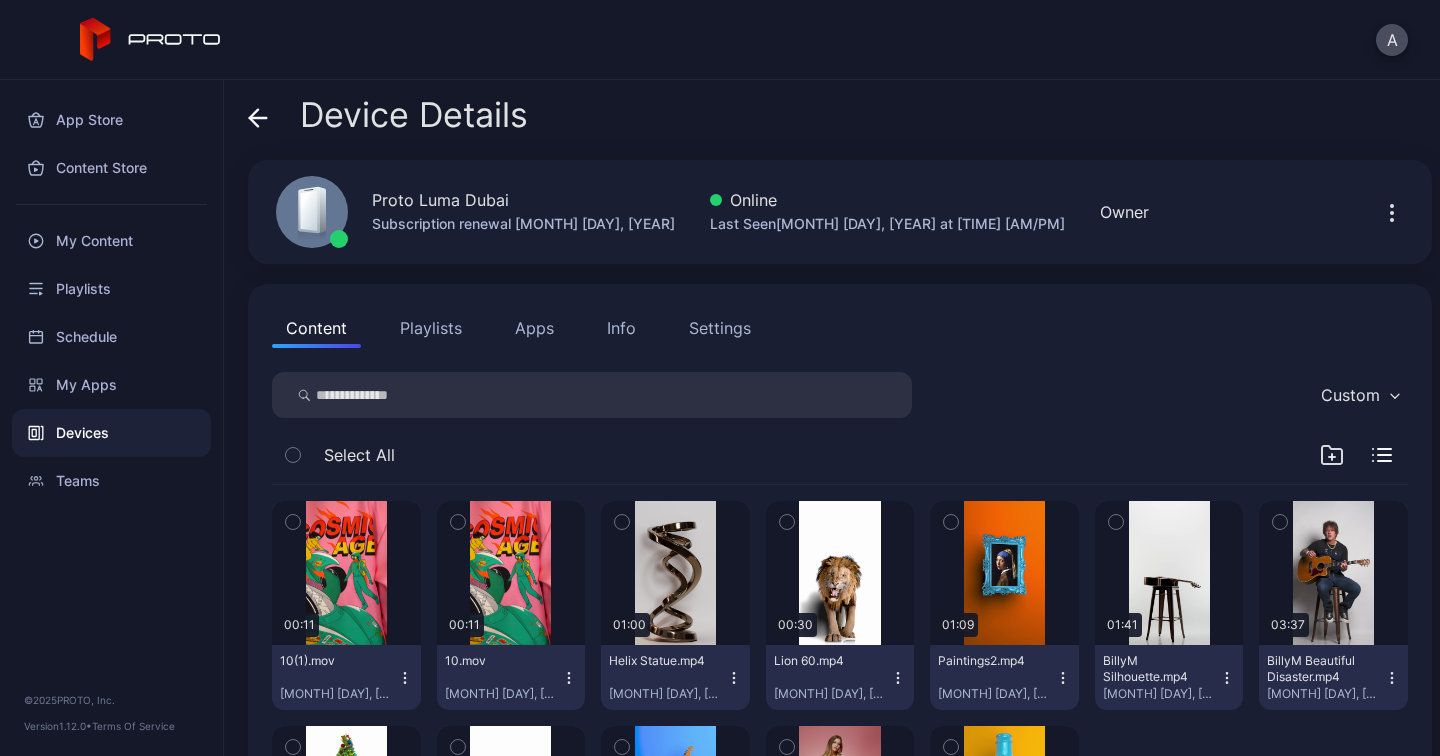click on "Apps" at bounding box center [534, 328] 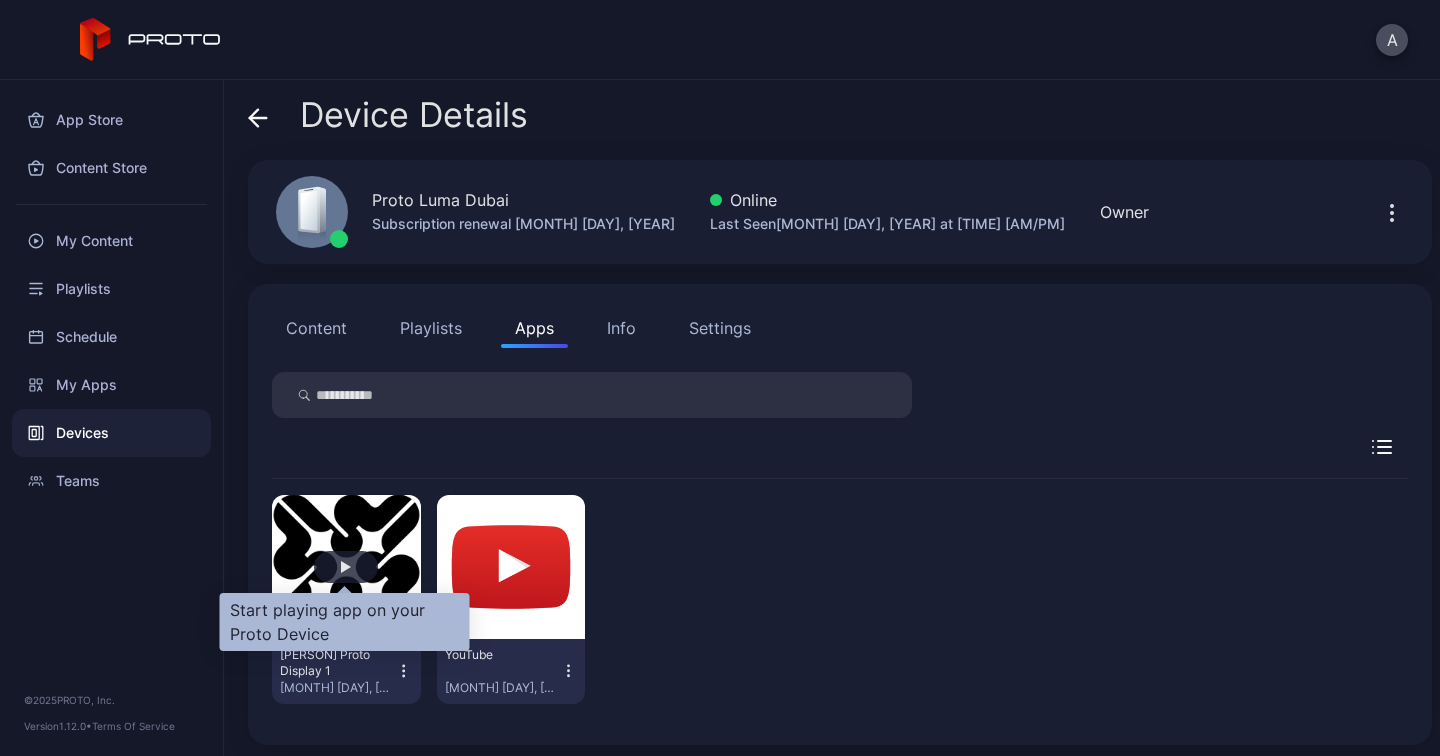 click at bounding box center (346, 567) 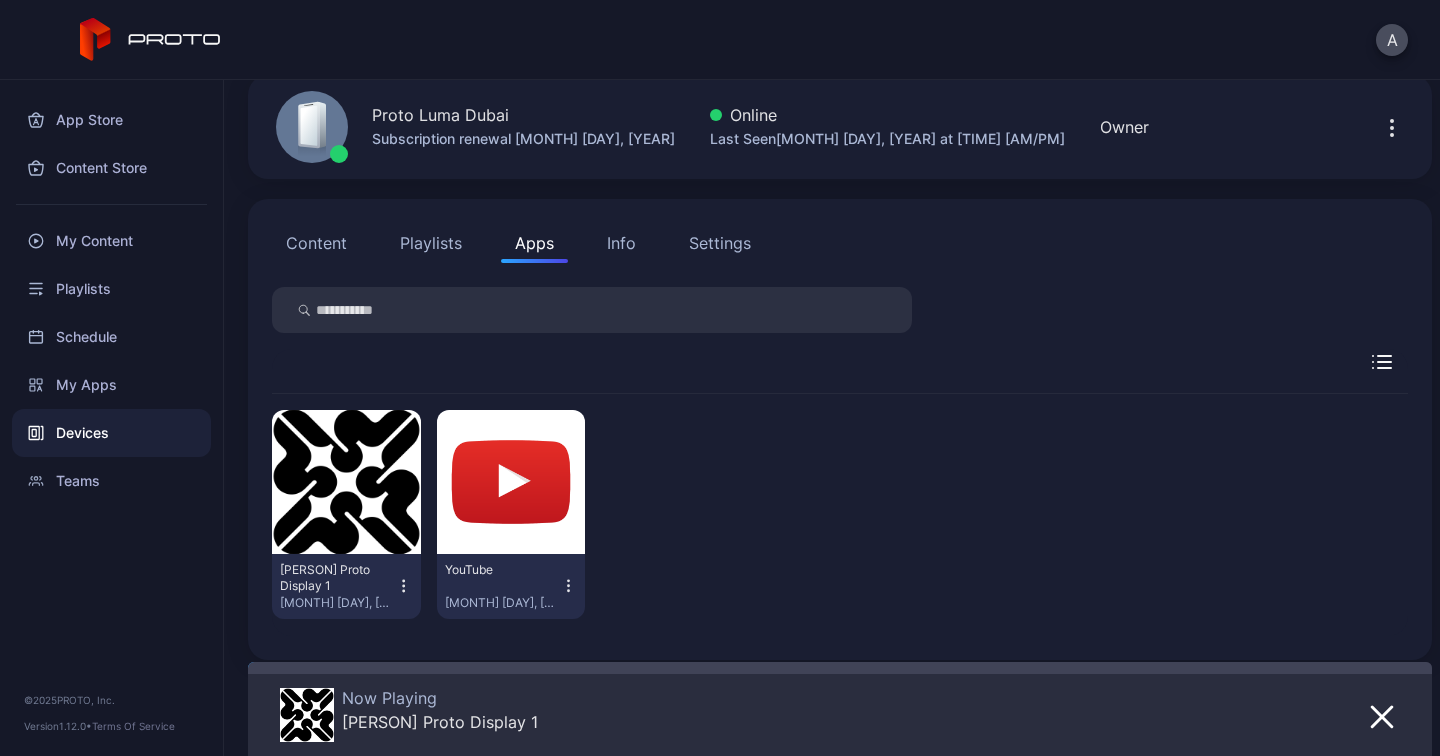scroll, scrollTop: 99, scrollLeft: 0, axis: vertical 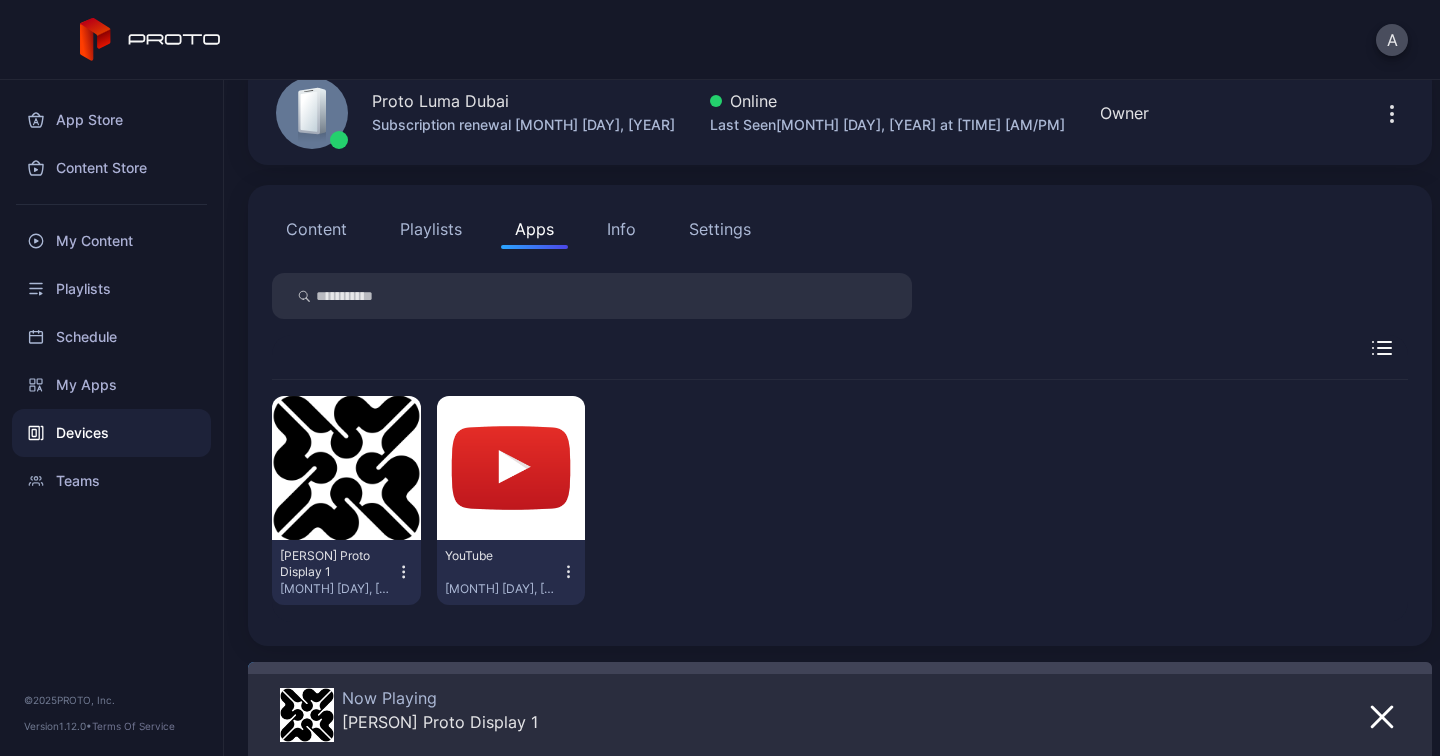 type 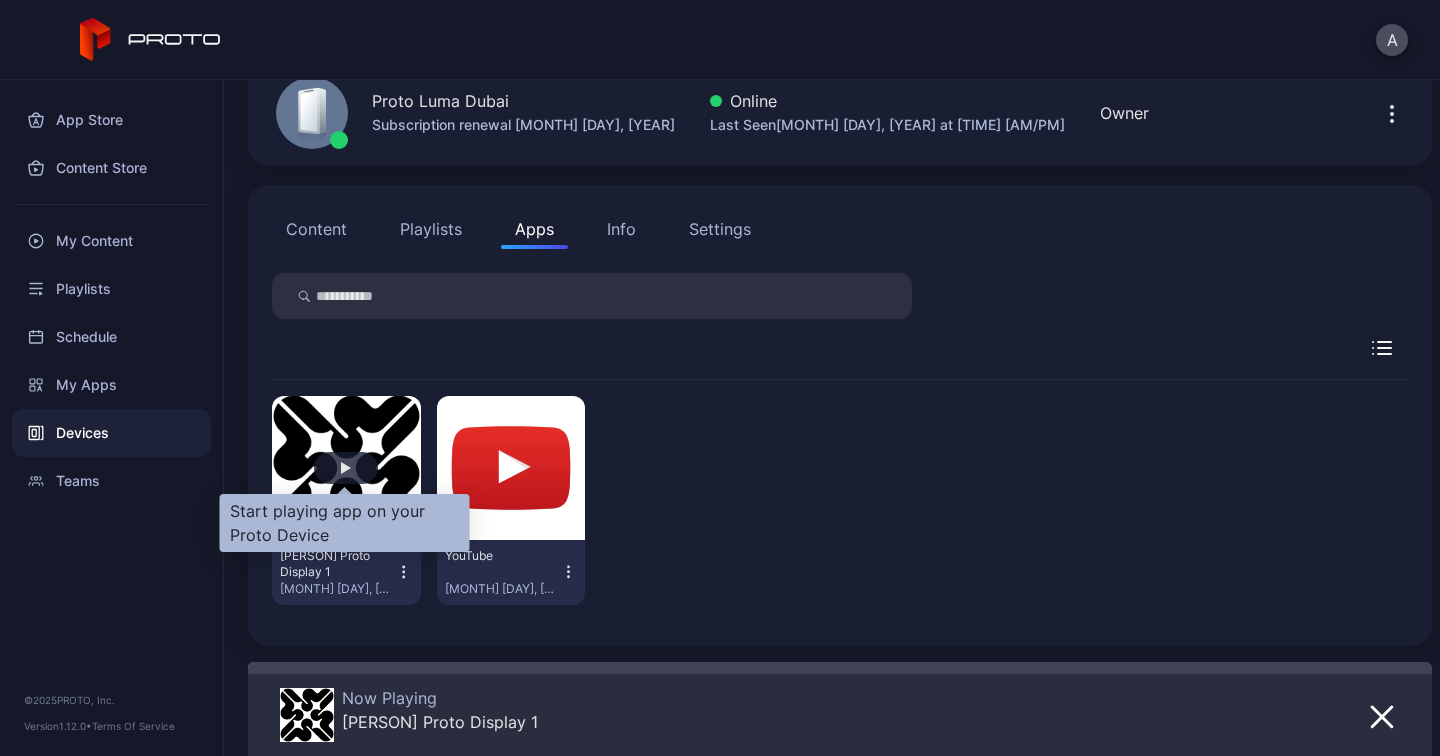 click at bounding box center [346, 468] 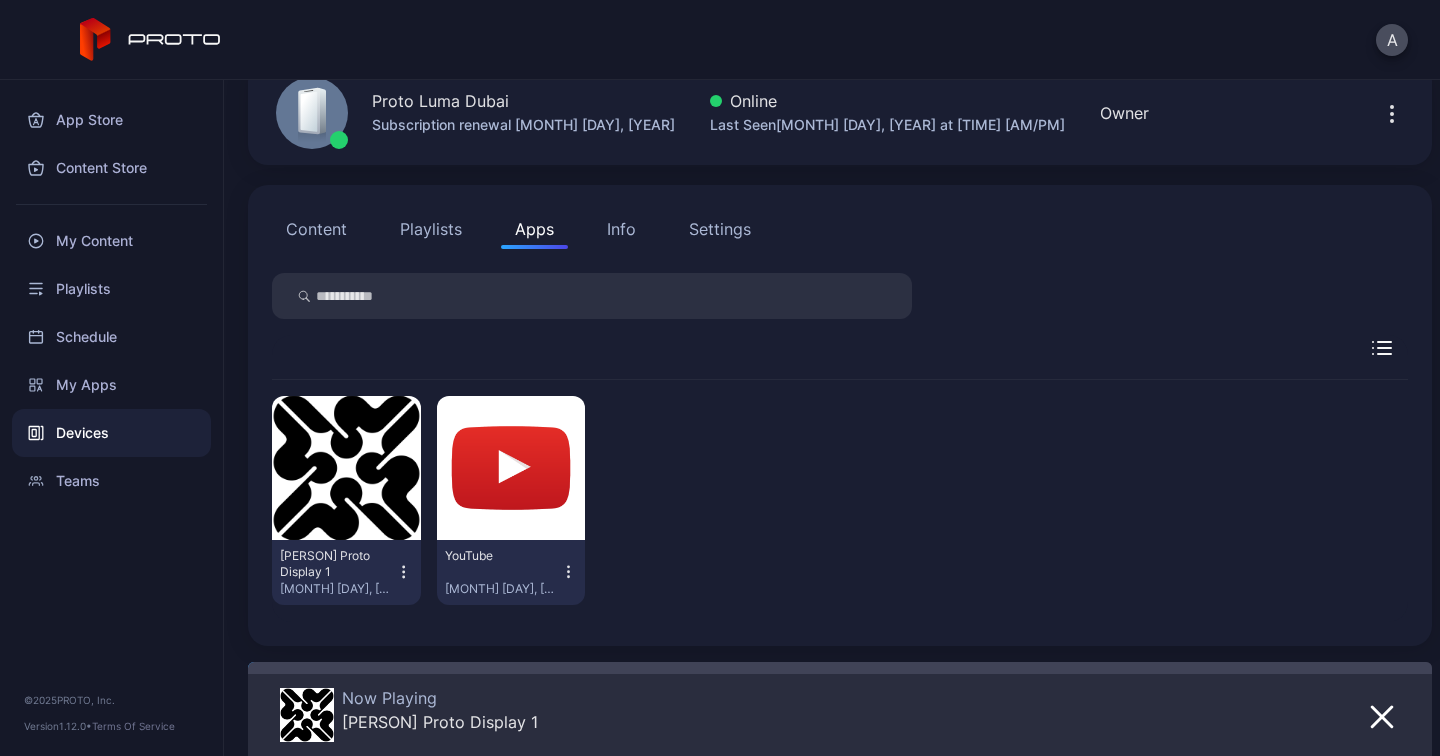 click on "Now Playing   Sanne Proto Display 1" at bounding box center (767, 716) 